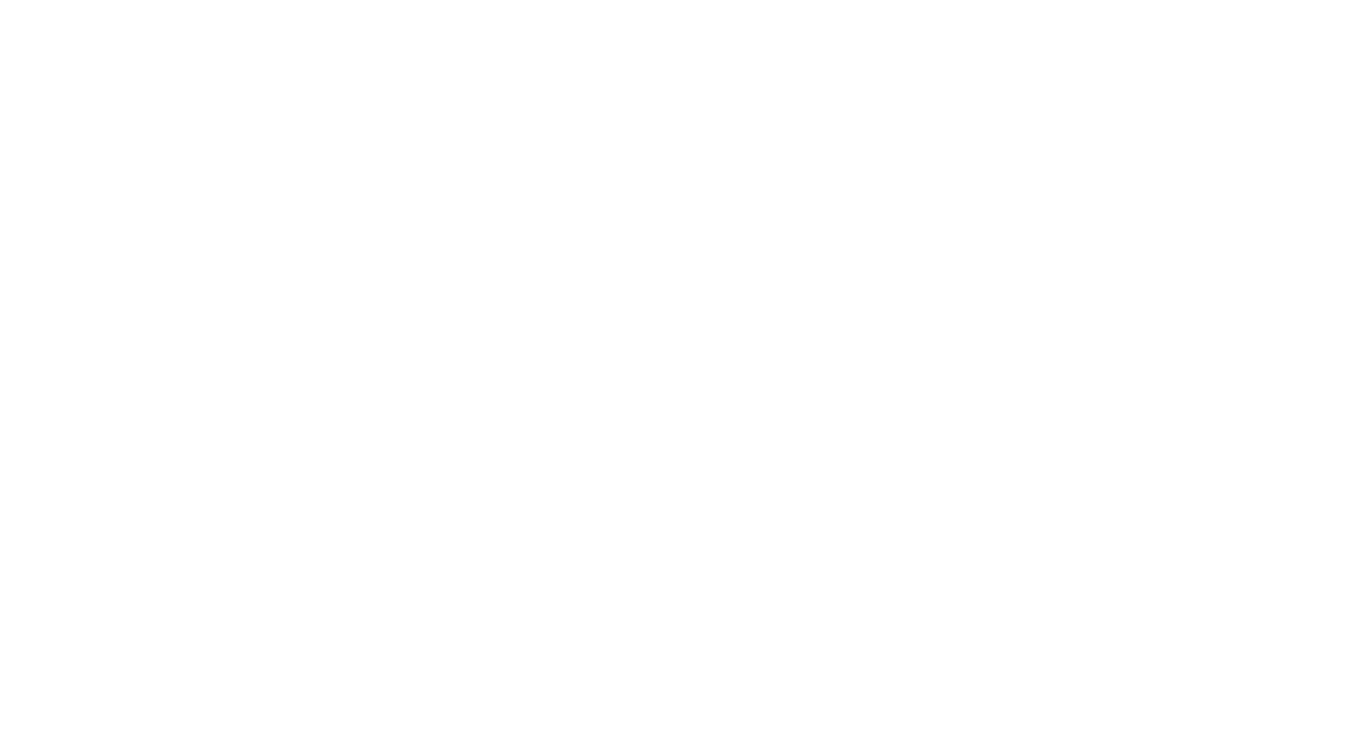 scroll, scrollTop: 0, scrollLeft: 0, axis: both 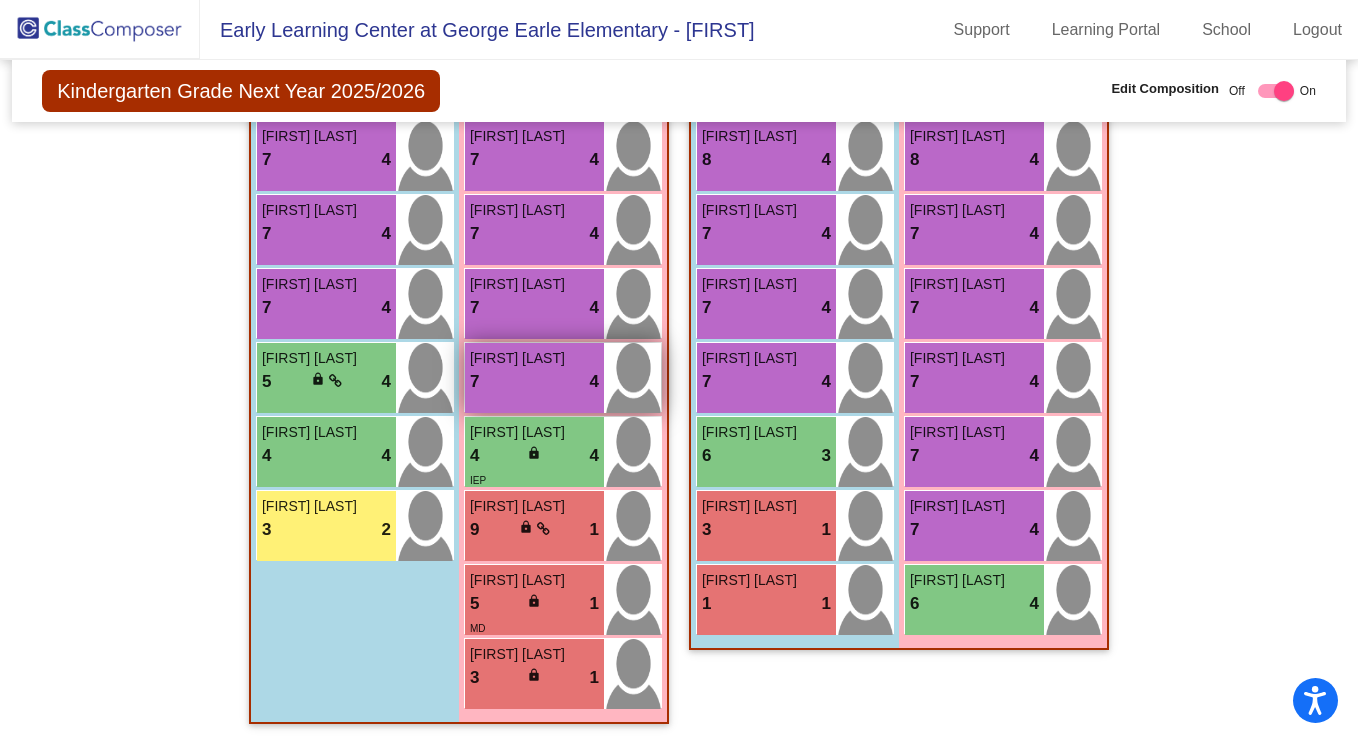 click on "7 lock do_not_disturb_alt 4" at bounding box center [534, 382] 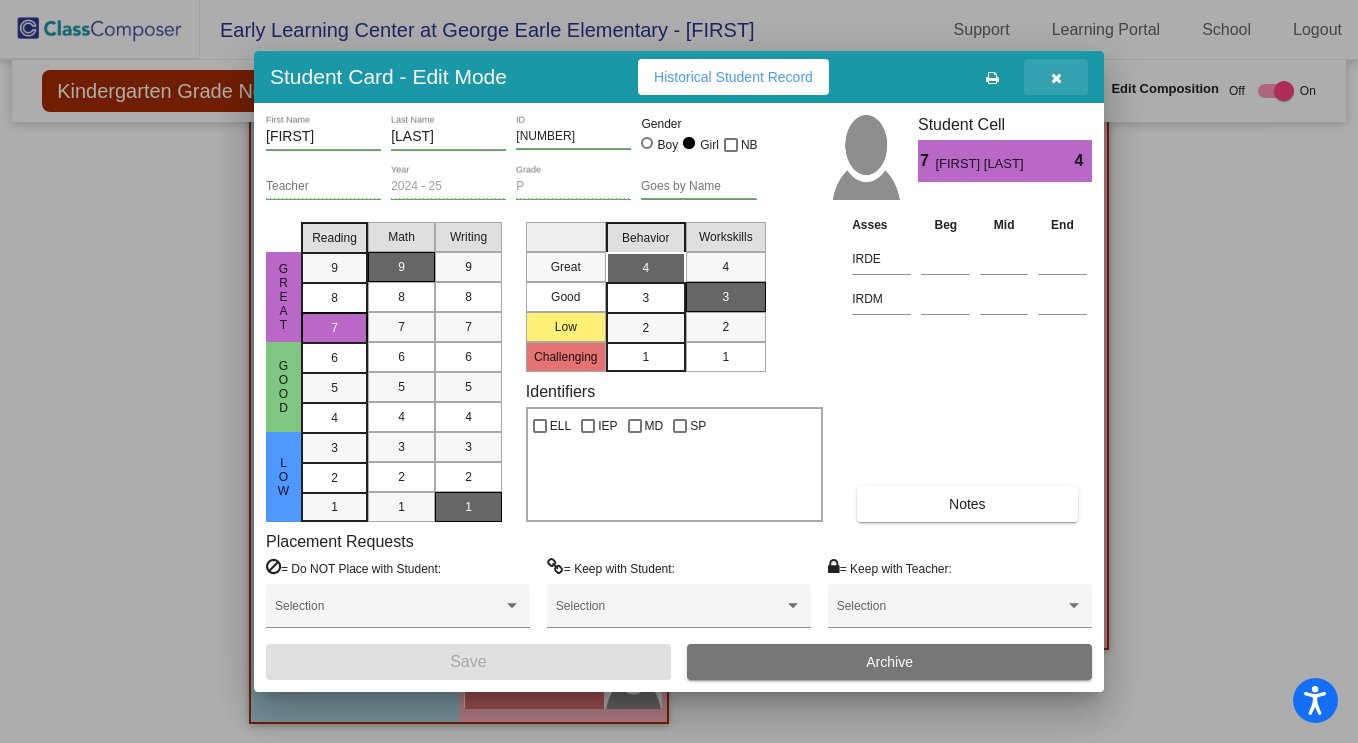 click at bounding box center (1056, 77) 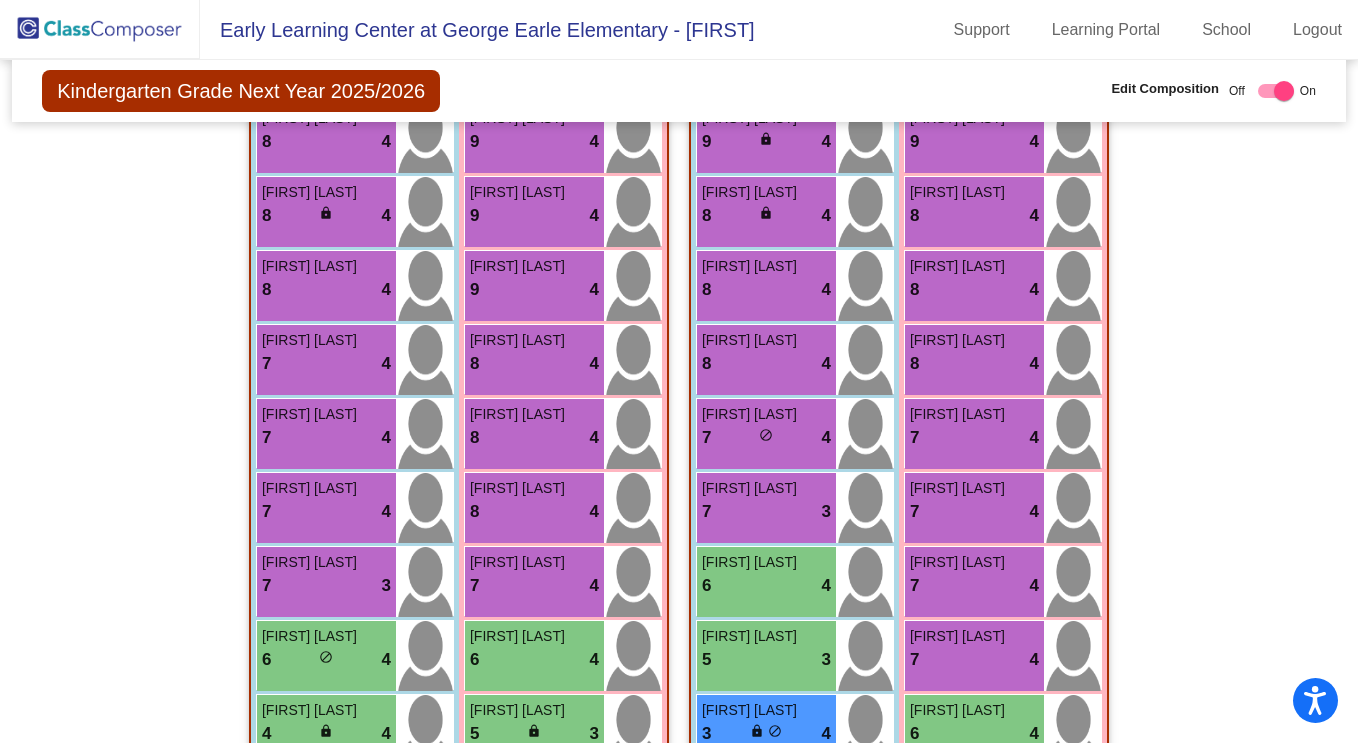 scroll, scrollTop: 0, scrollLeft: 0, axis: both 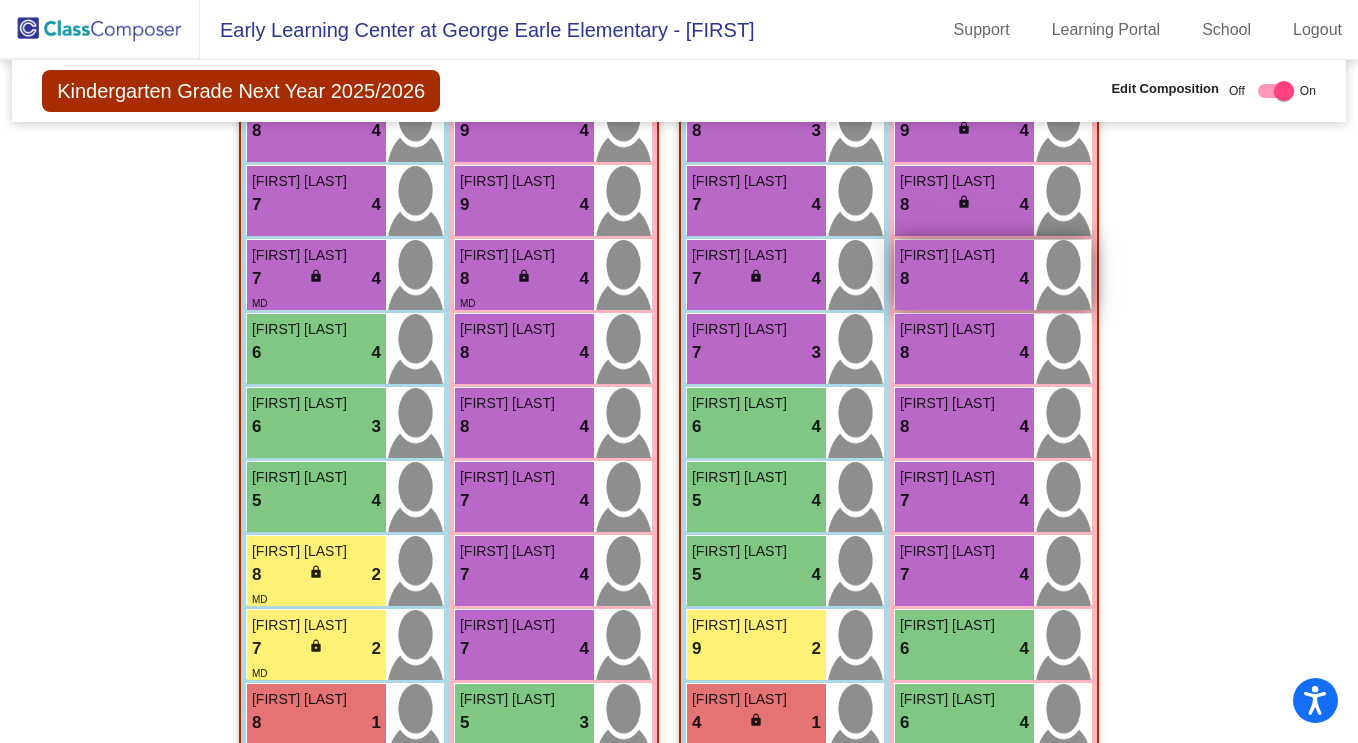 click on "8 lock do_not_disturb_alt 4" at bounding box center (964, 279) 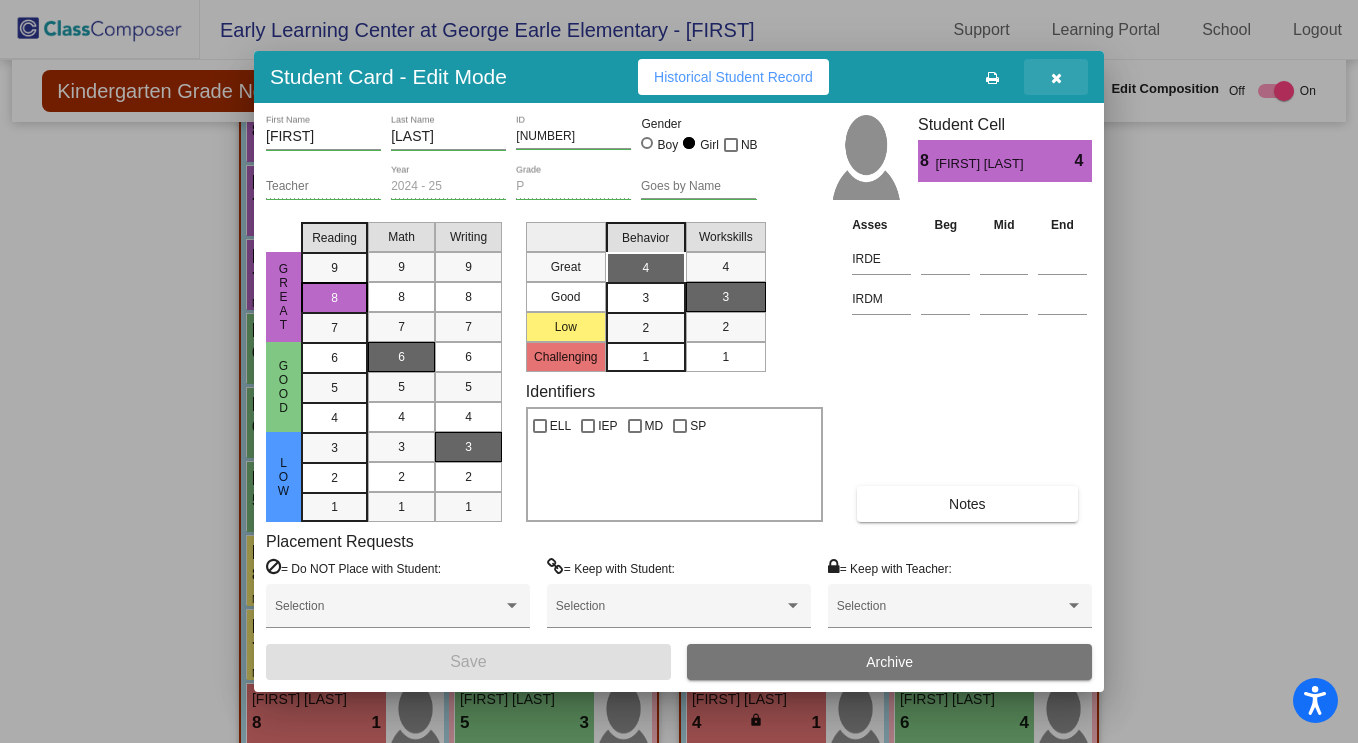 click at bounding box center (1056, 78) 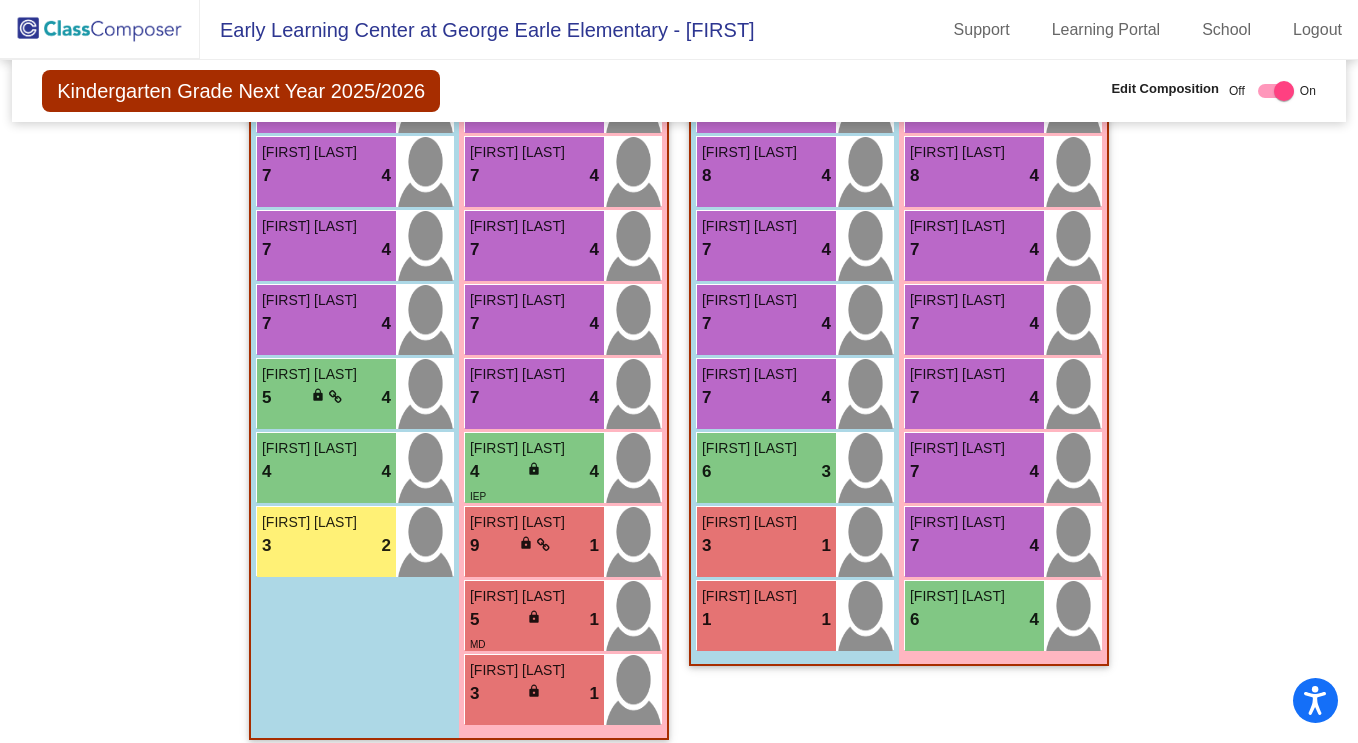 scroll, scrollTop: 5045, scrollLeft: 0, axis: vertical 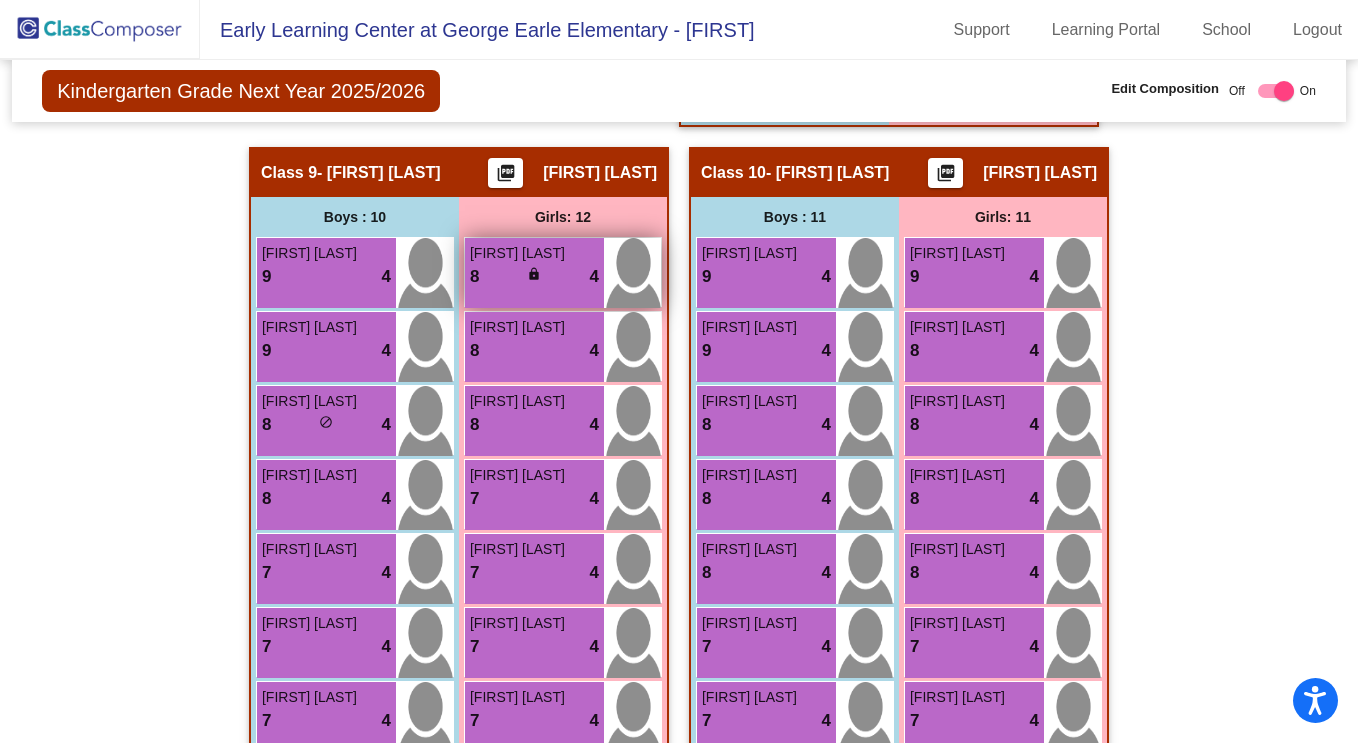 click on "8 lock do_not_disturb_alt 4" at bounding box center [534, 277] 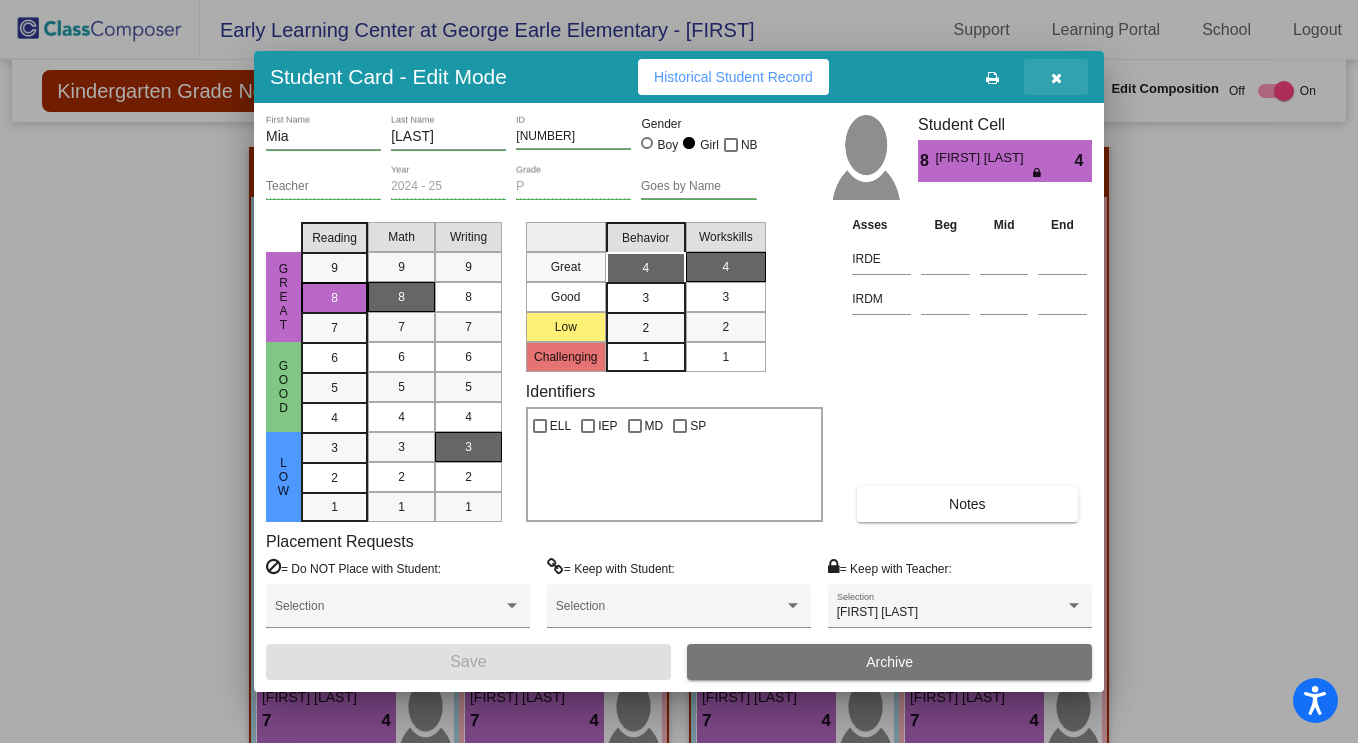 click at bounding box center [1056, 78] 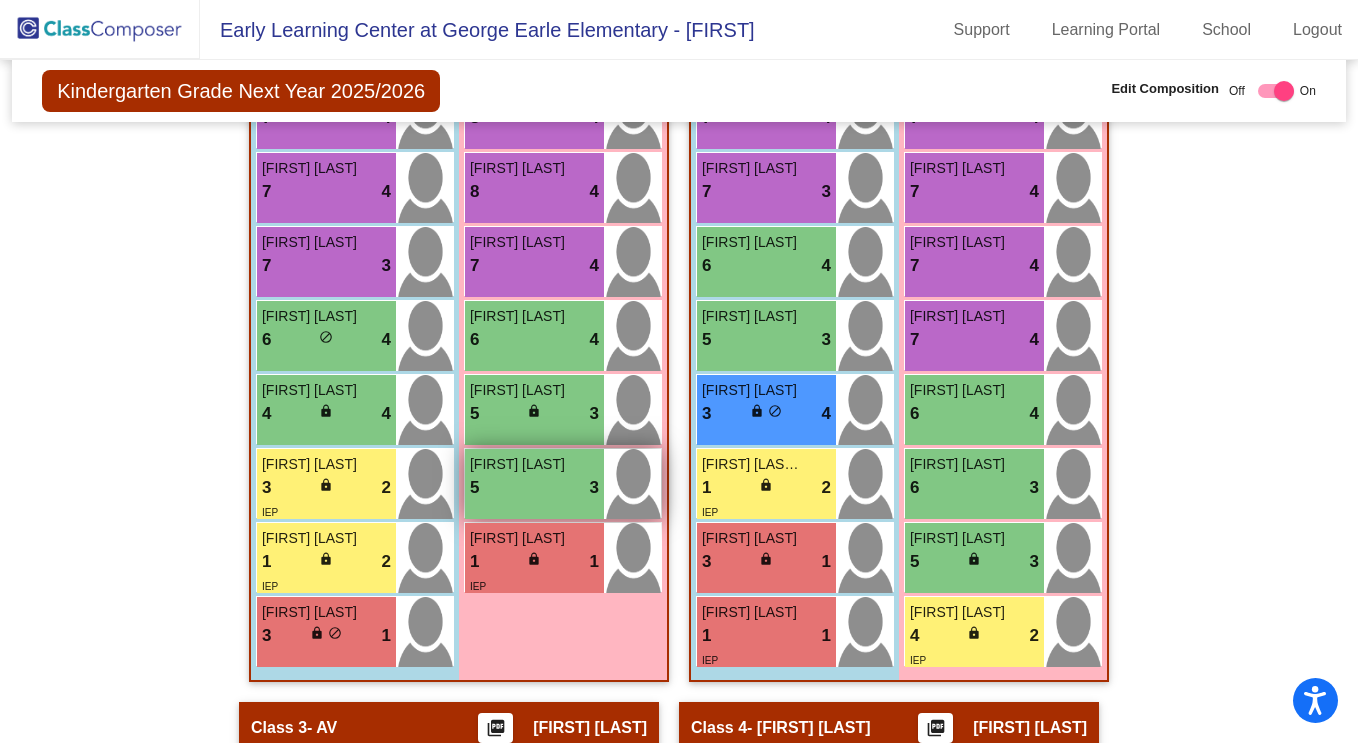 scroll, scrollTop: 983, scrollLeft: 0, axis: vertical 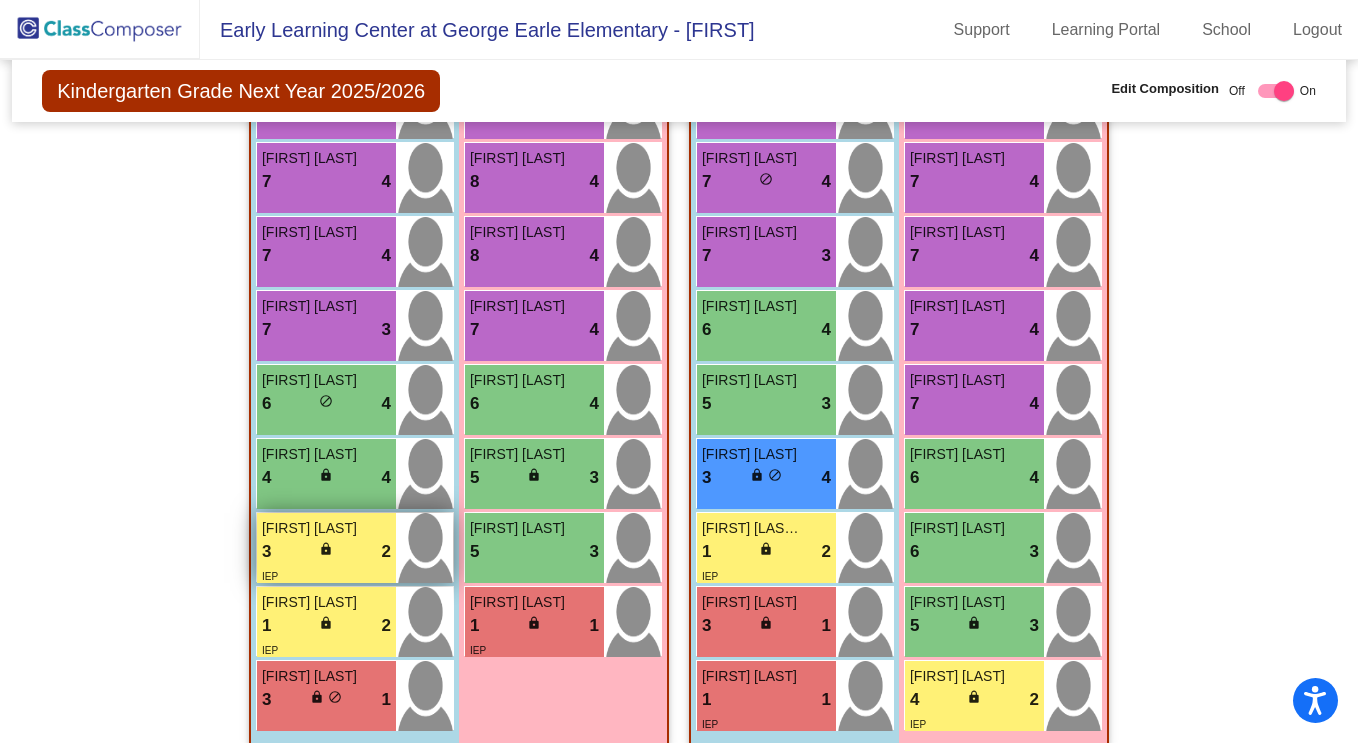click on "[FIRST] [LAST]" at bounding box center [312, 528] 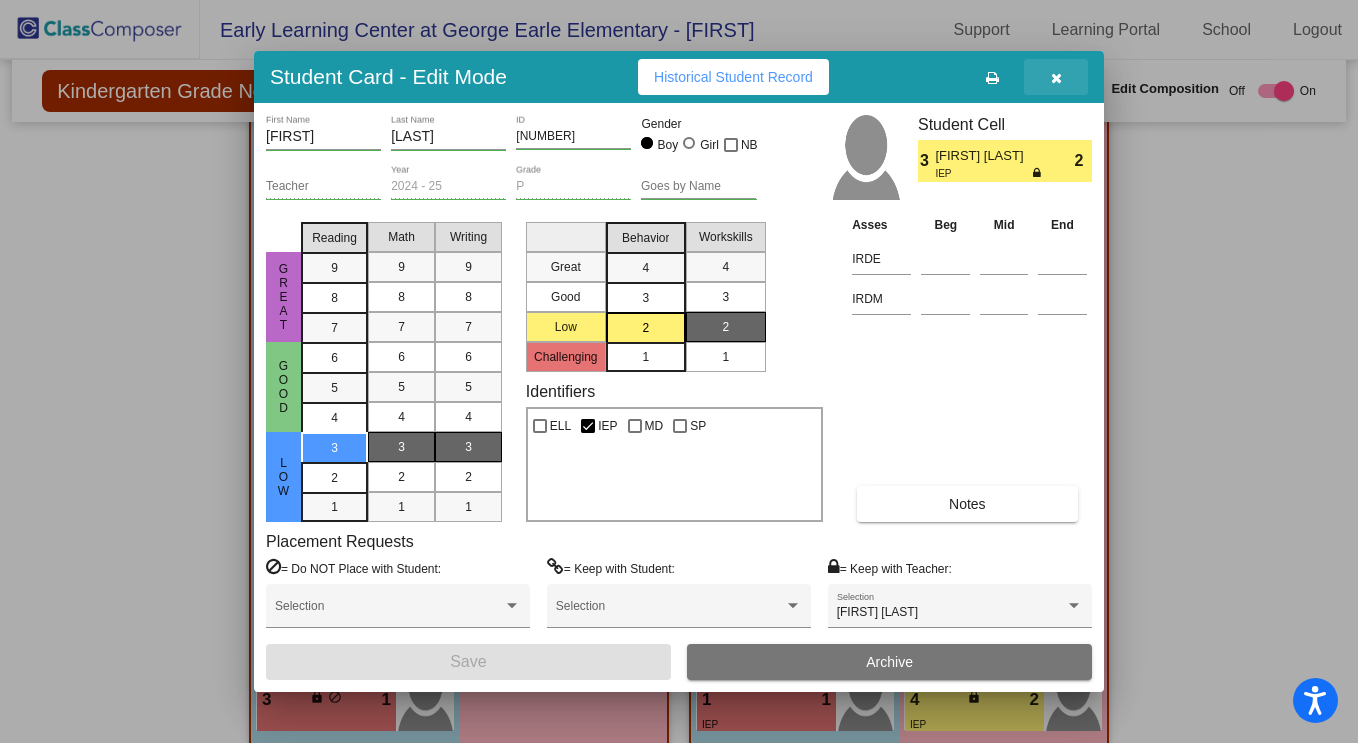 click at bounding box center (1056, 78) 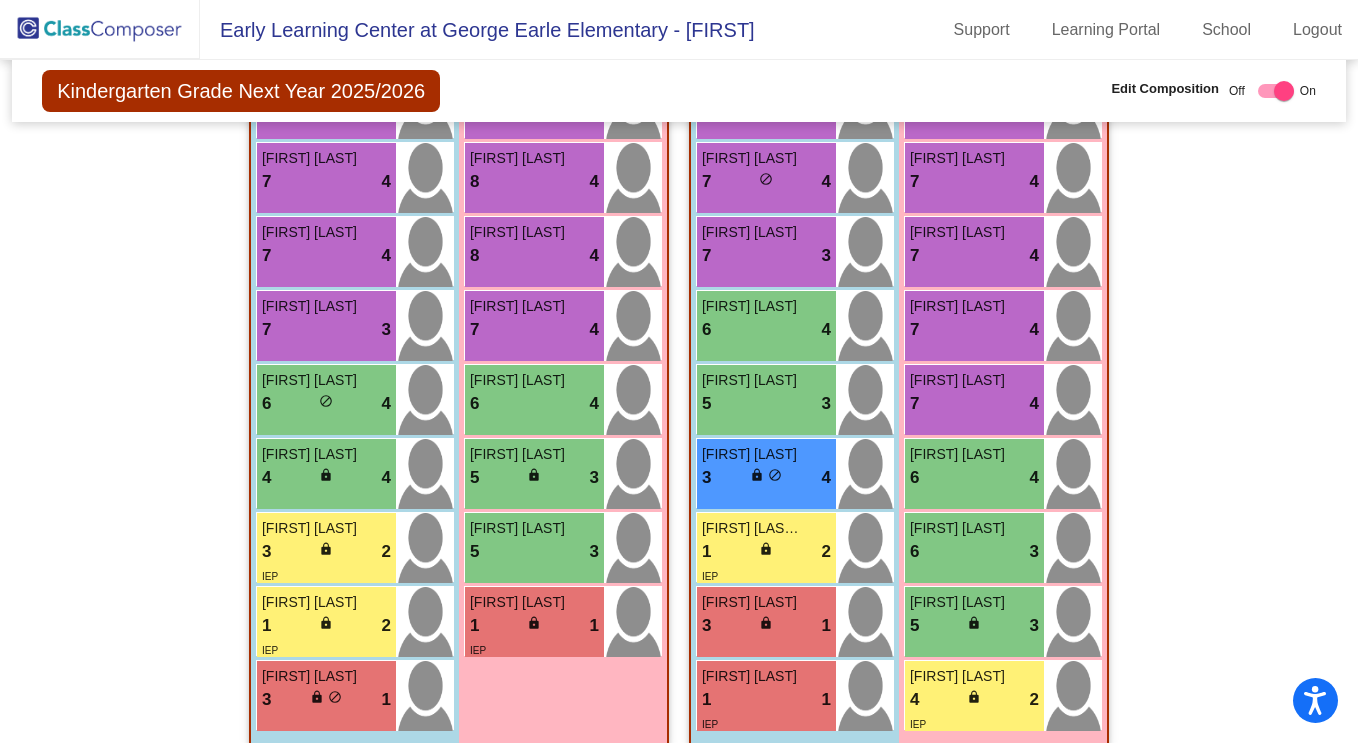 drag, startPoint x: 469, startPoint y: 535, endPoint x: 1214, endPoint y: 519, distance: 745.1718 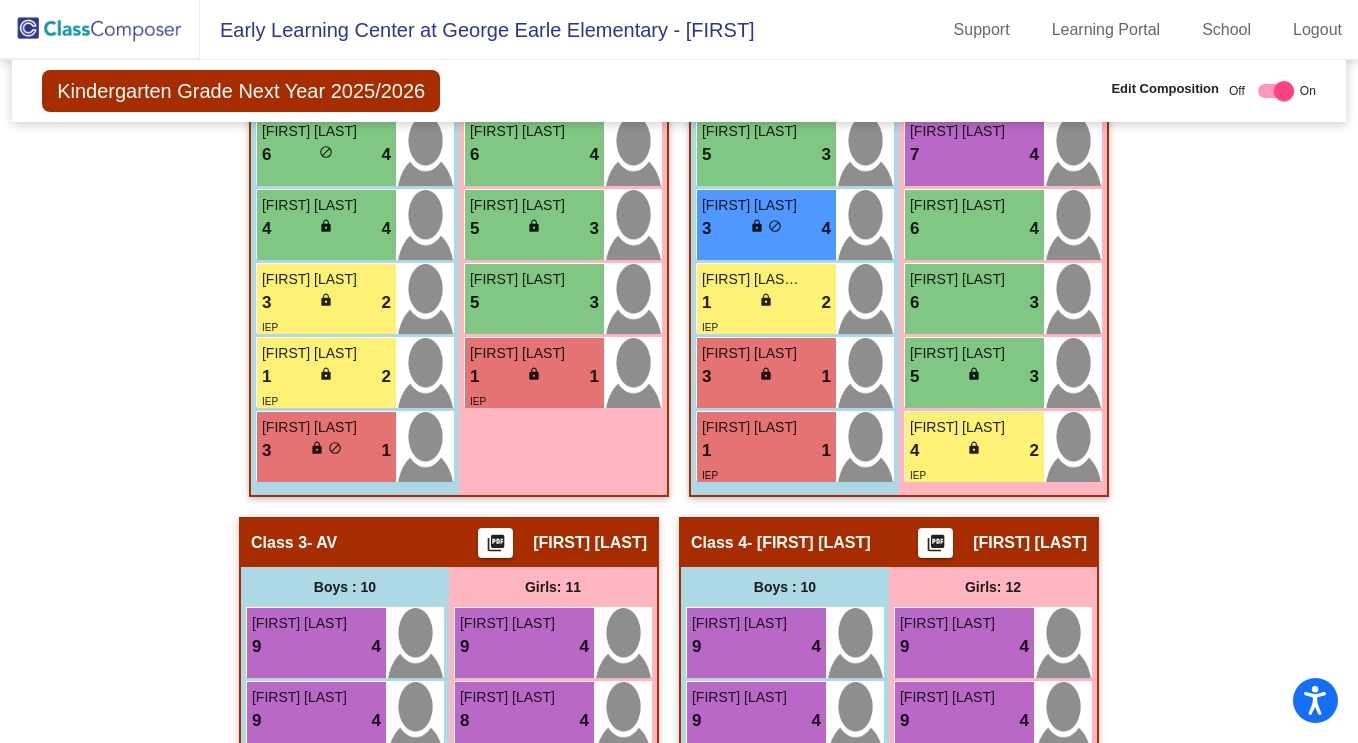 scroll, scrollTop: 1340, scrollLeft: 0, axis: vertical 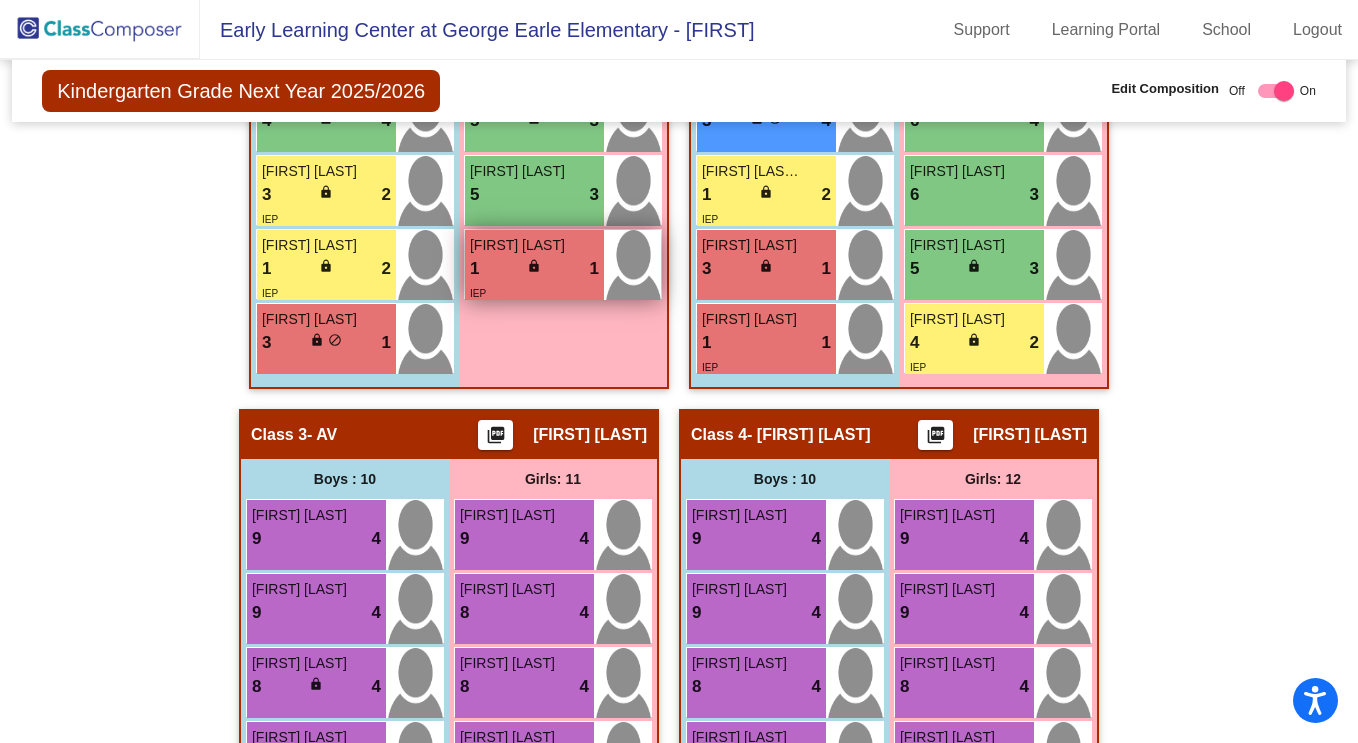 click on "1 lock do_not_disturb_alt 1" at bounding box center (534, 269) 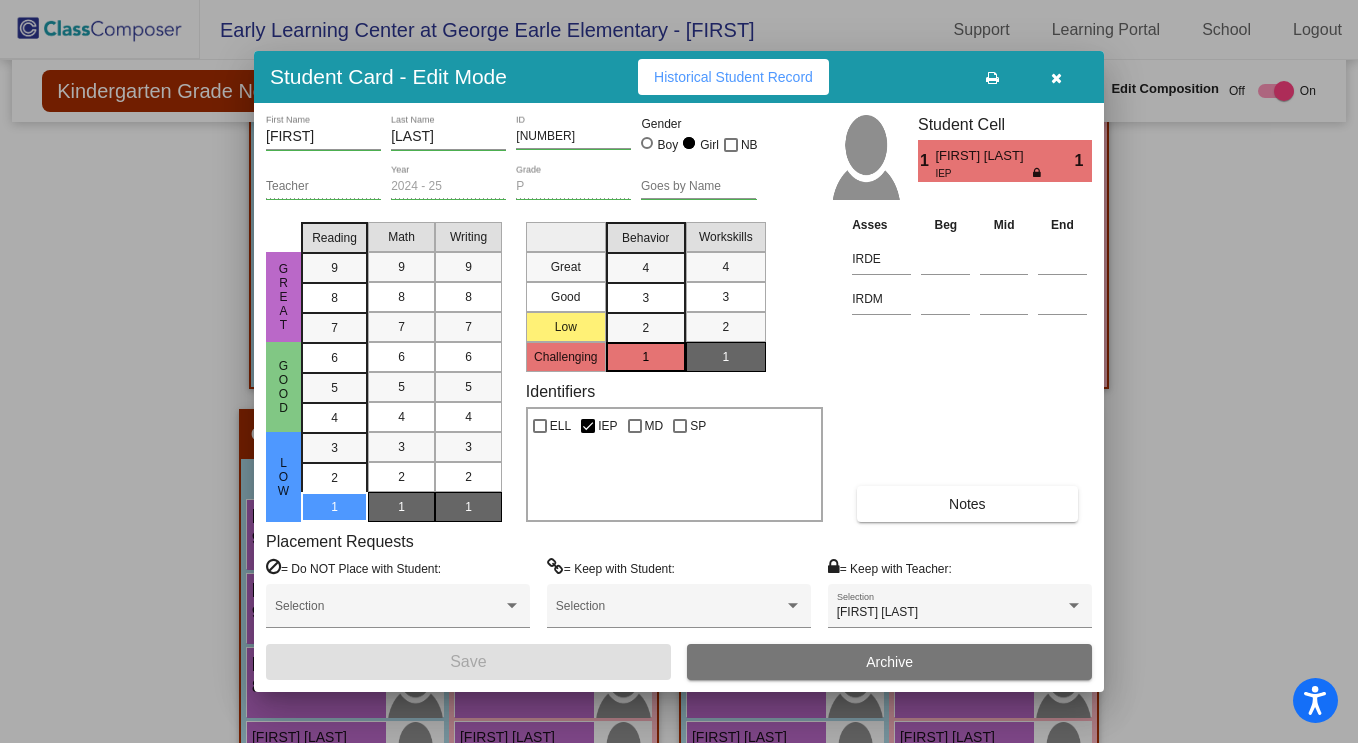 click at bounding box center (1056, 77) 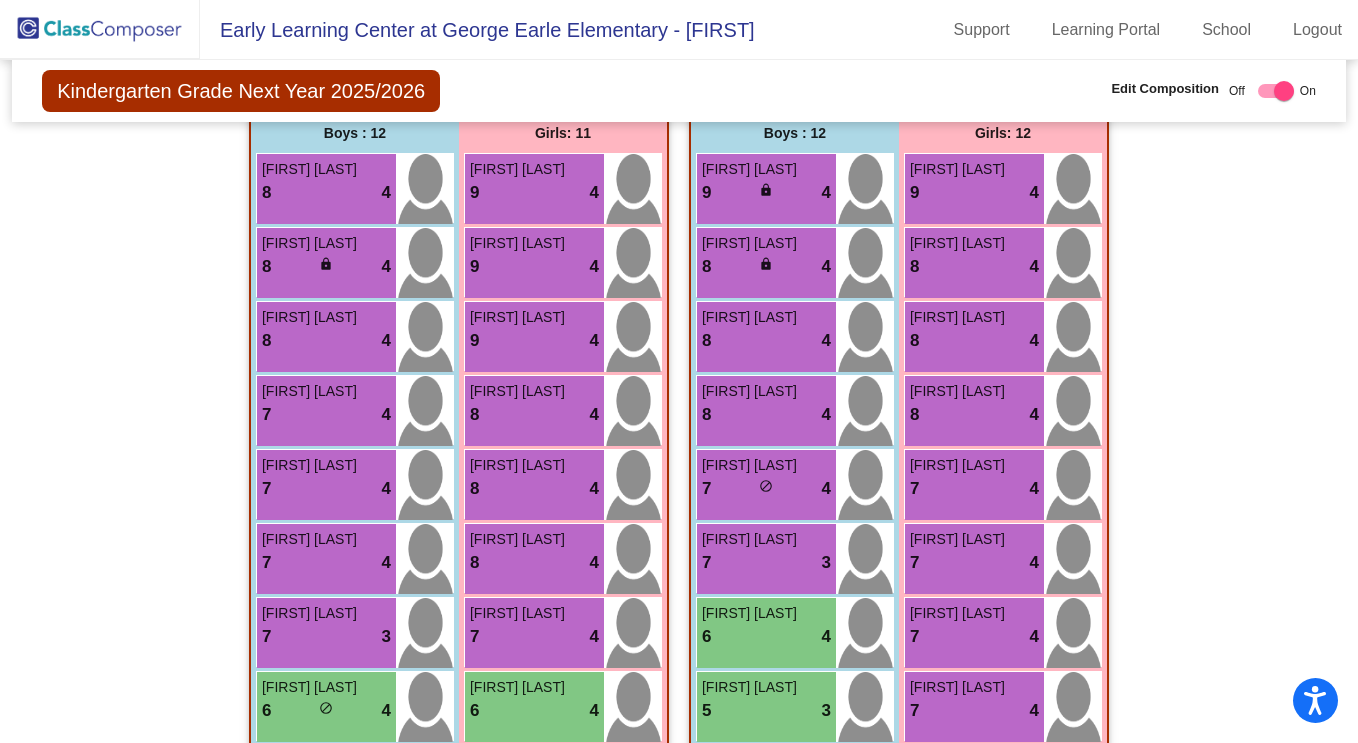 scroll, scrollTop: 651, scrollLeft: 0, axis: vertical 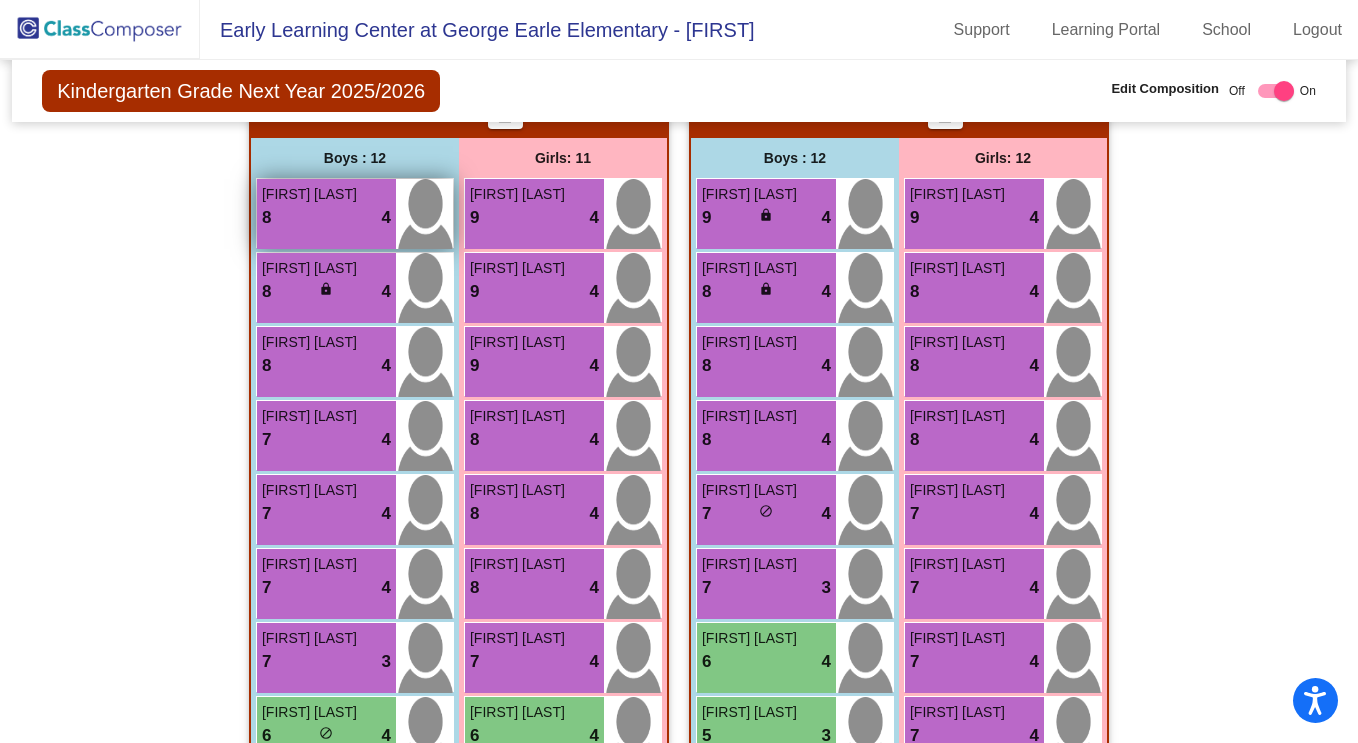 click on "8 lock do_not_disturb_alt 4" at bounding box center (326, 218) 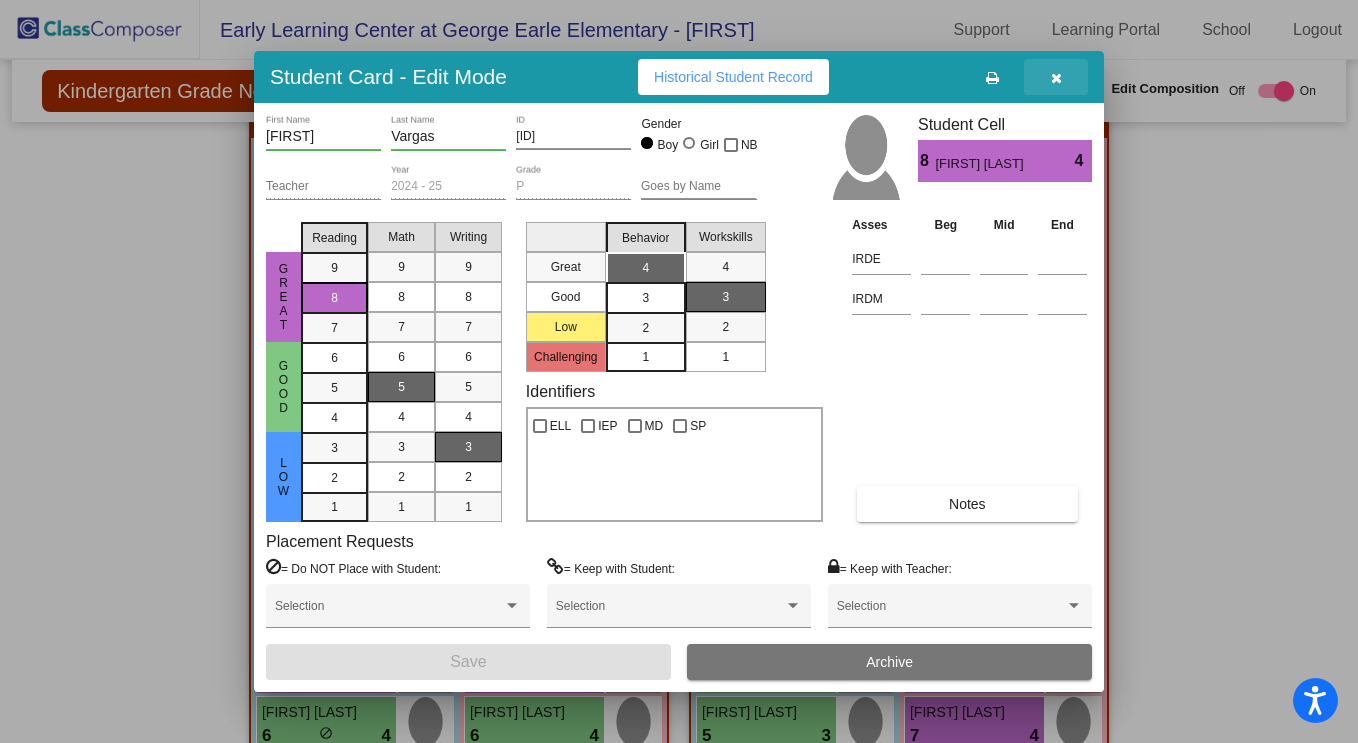 click at bounding box center [1056, 78] 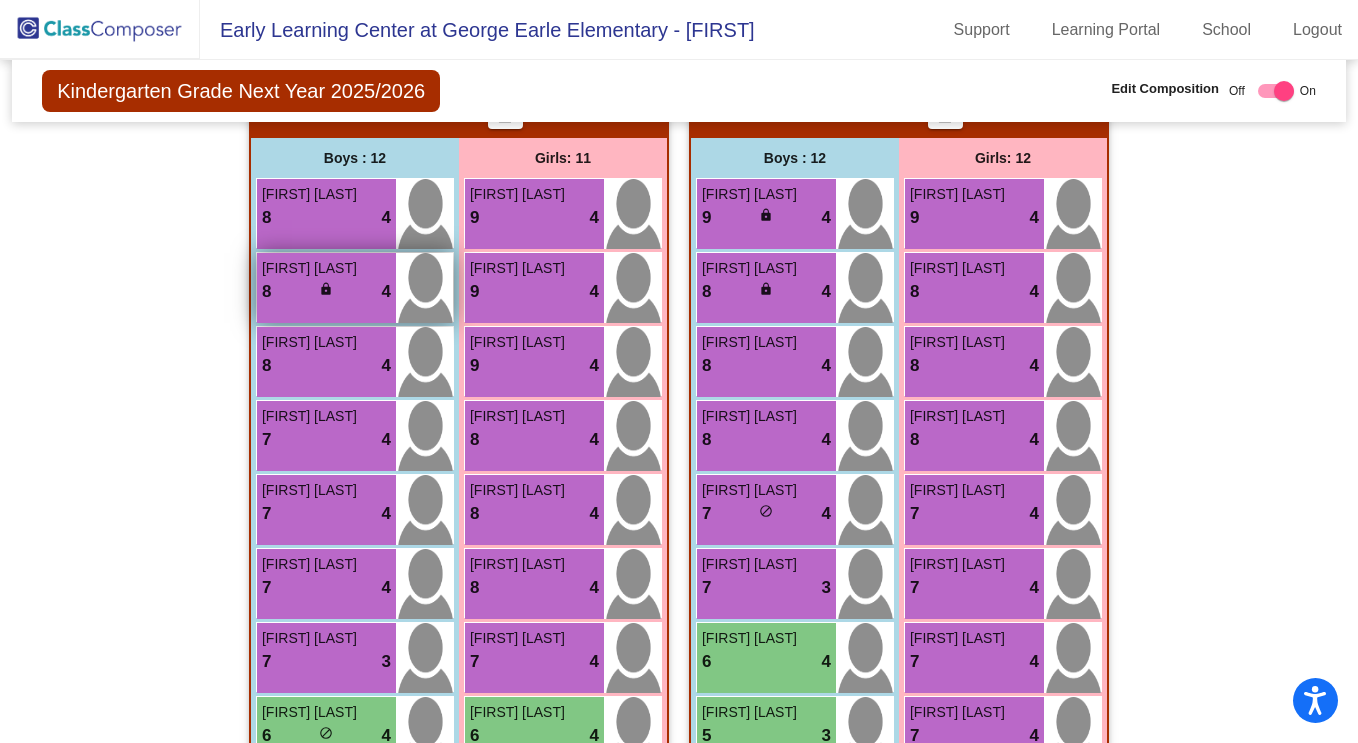 click on "8 lock do_not_disturb_alt 4" at bounding box center [326, 292] 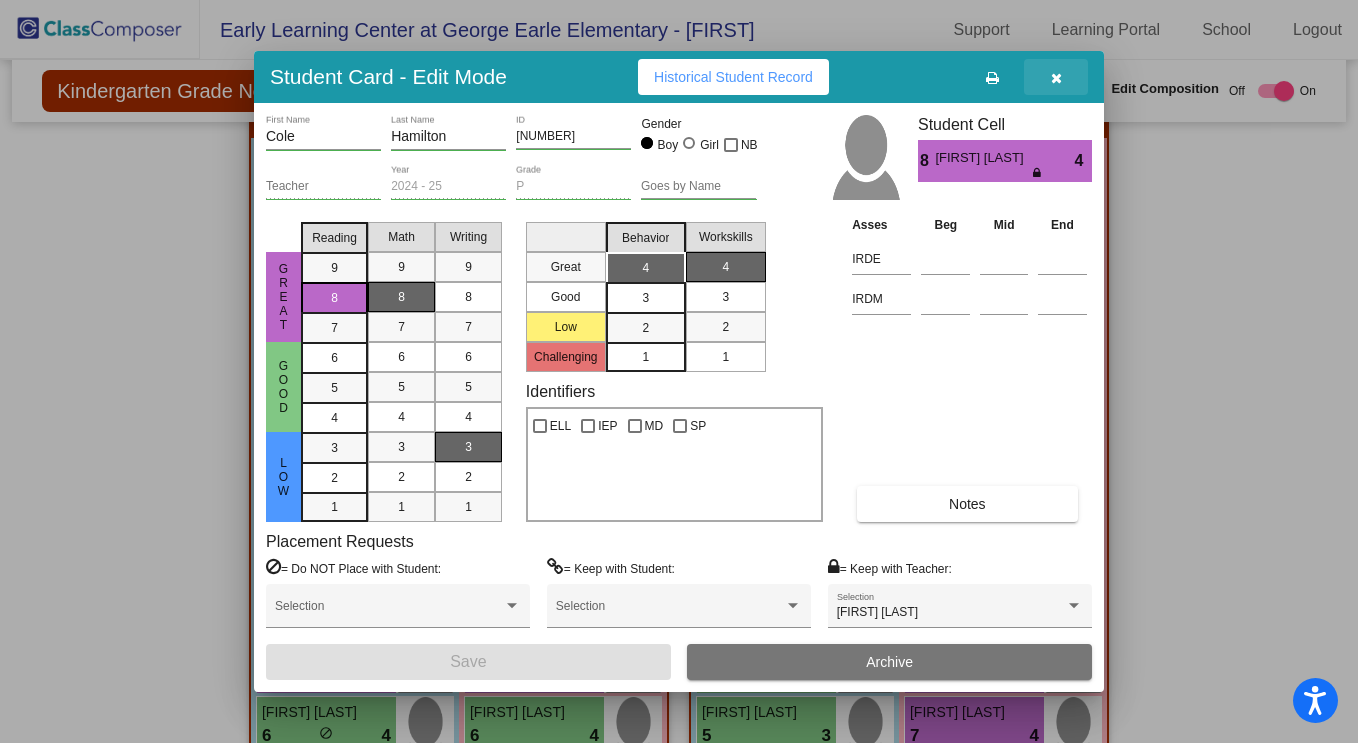 click at bounding box center (1056, 78) 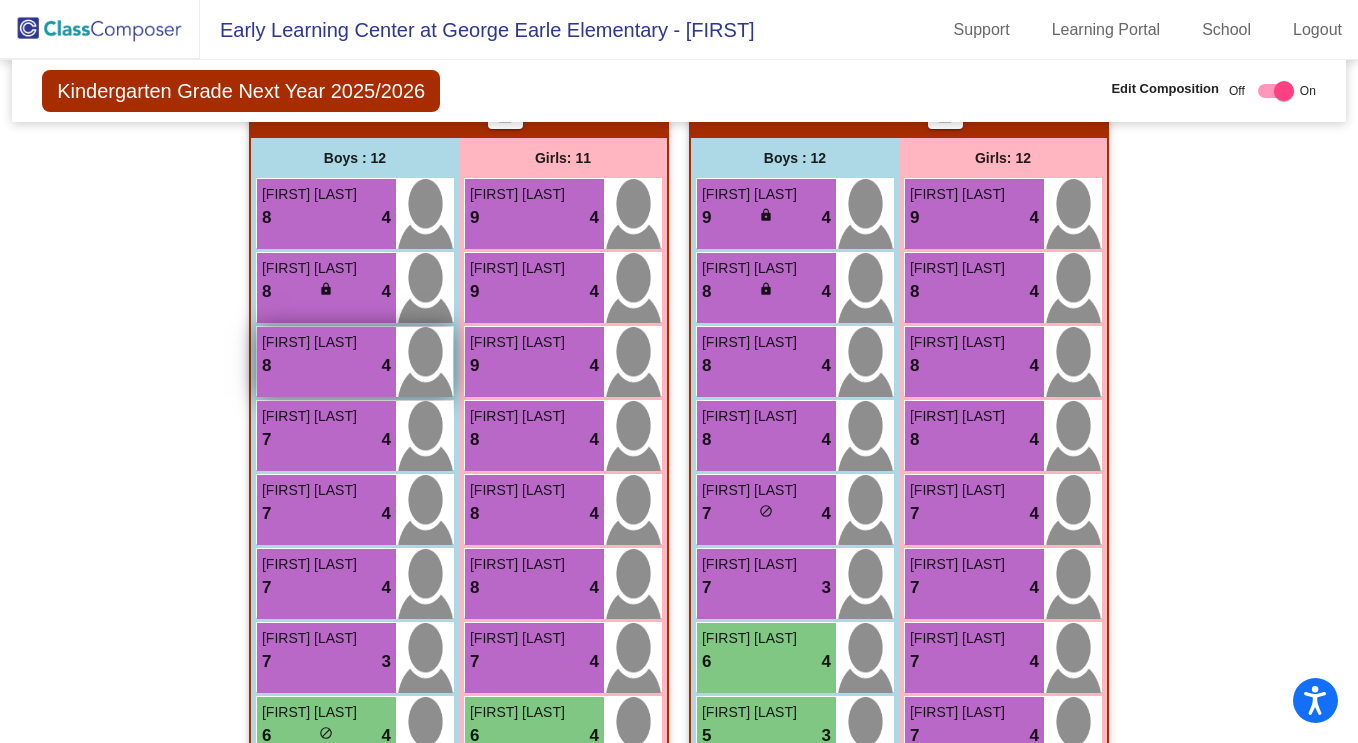 click on "8 lock do_not_disturb_alt 4" at bounding box center (326, 366) 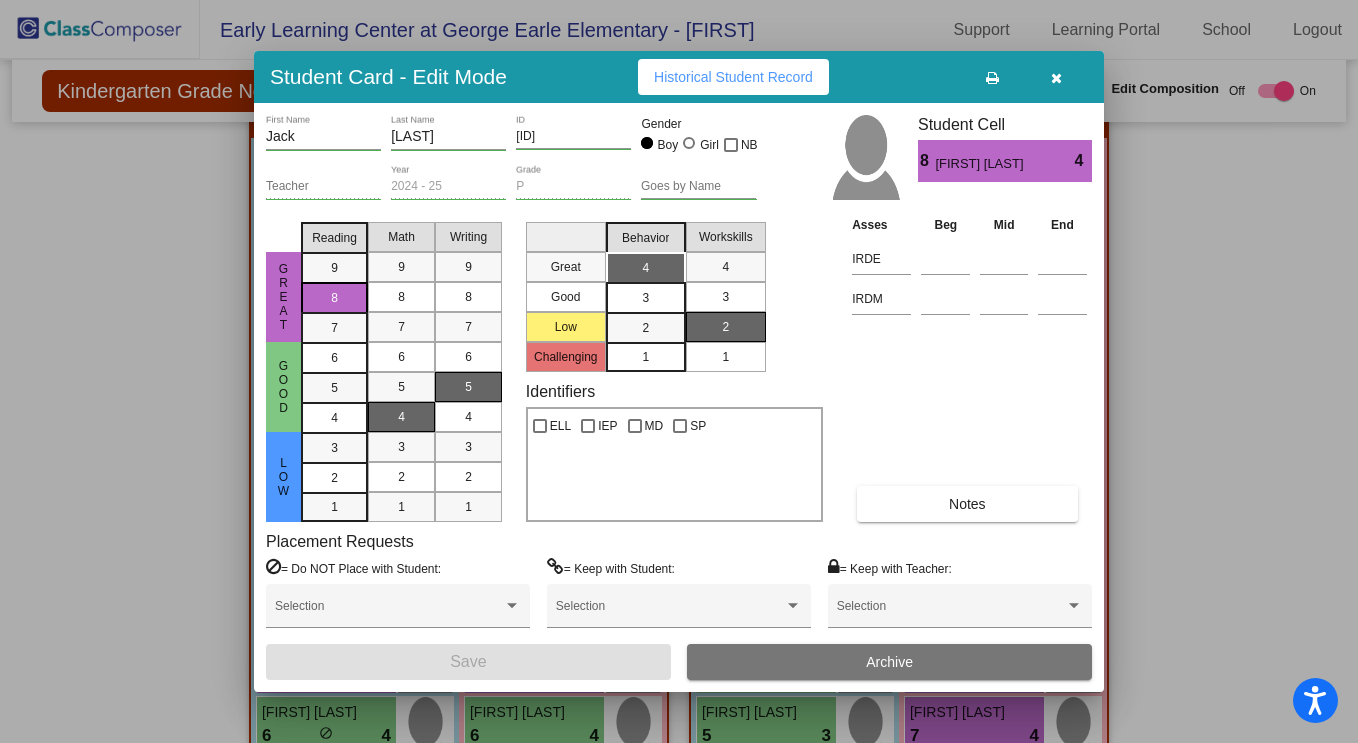 click at bounding box center [1056, 77] 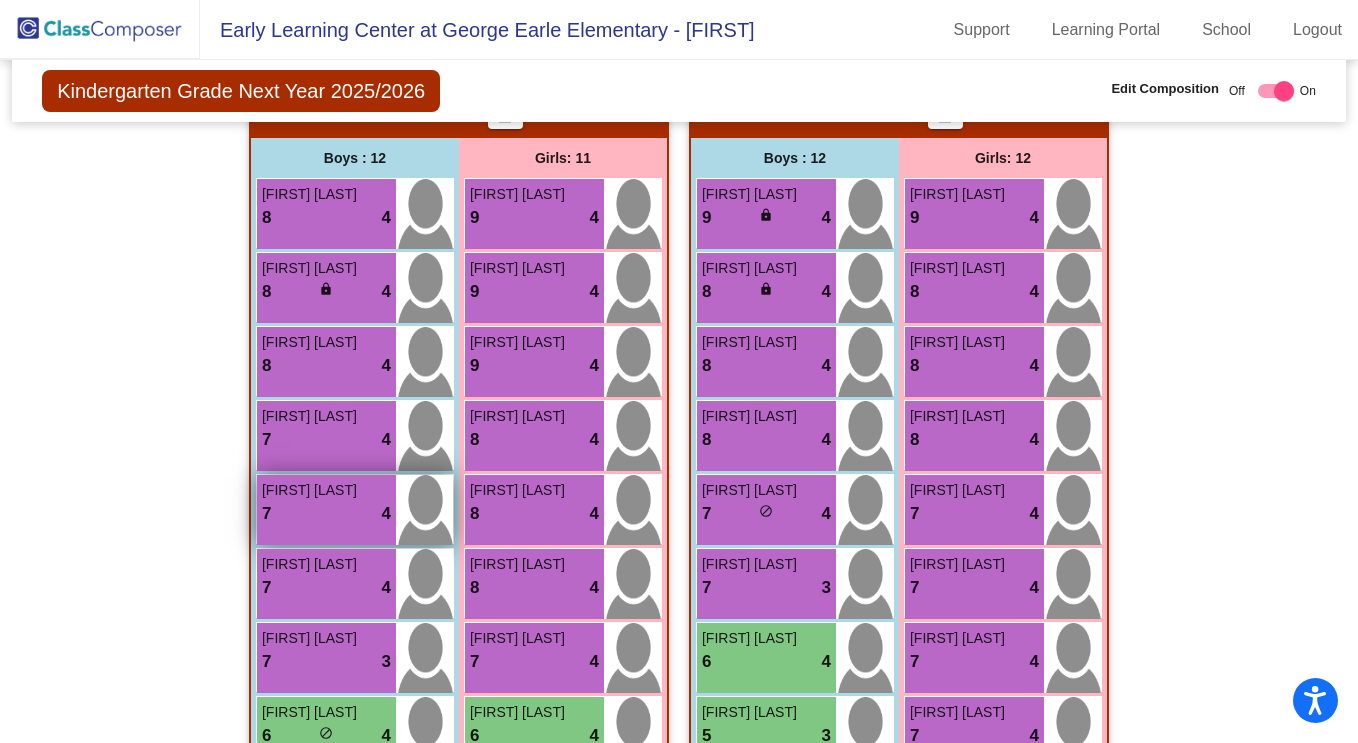 click on "7 lock do_not_disturb_alt 4" at bounding box center [326, 514] 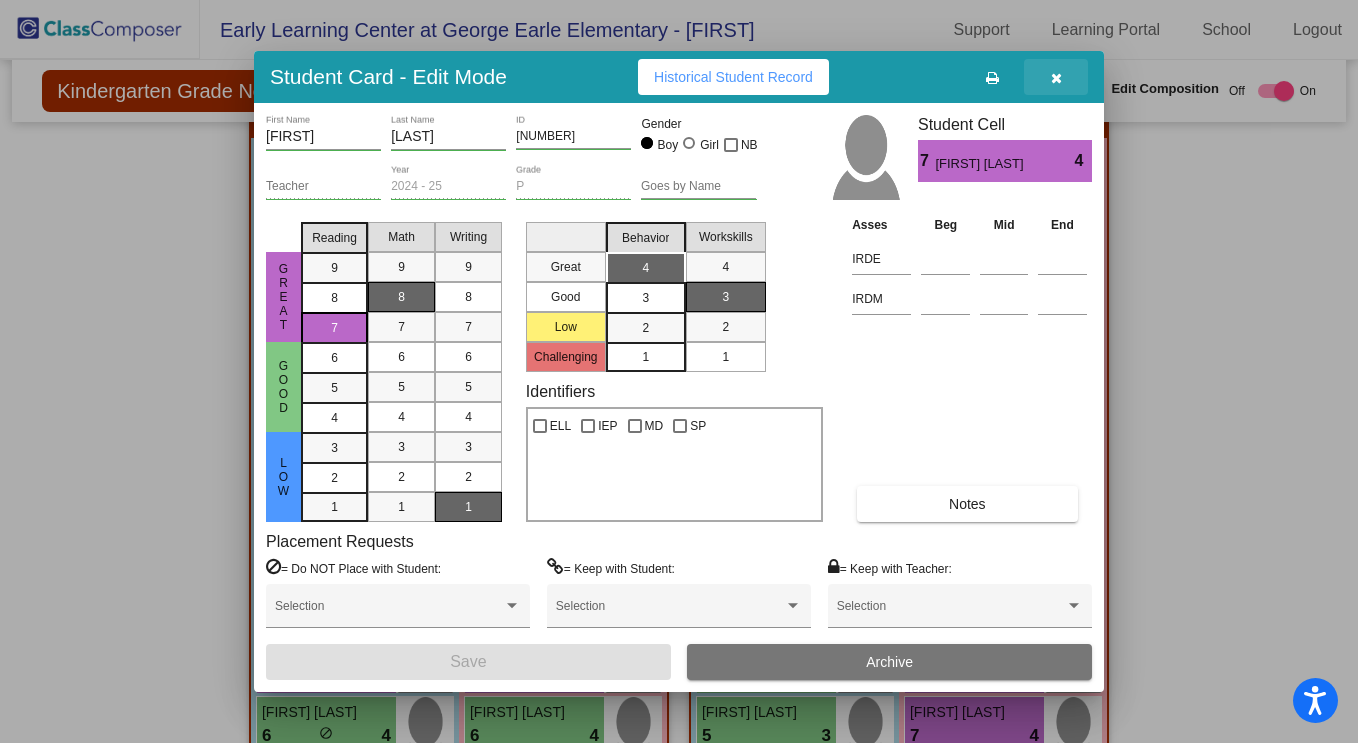 click at bounding box center [1056, 78] 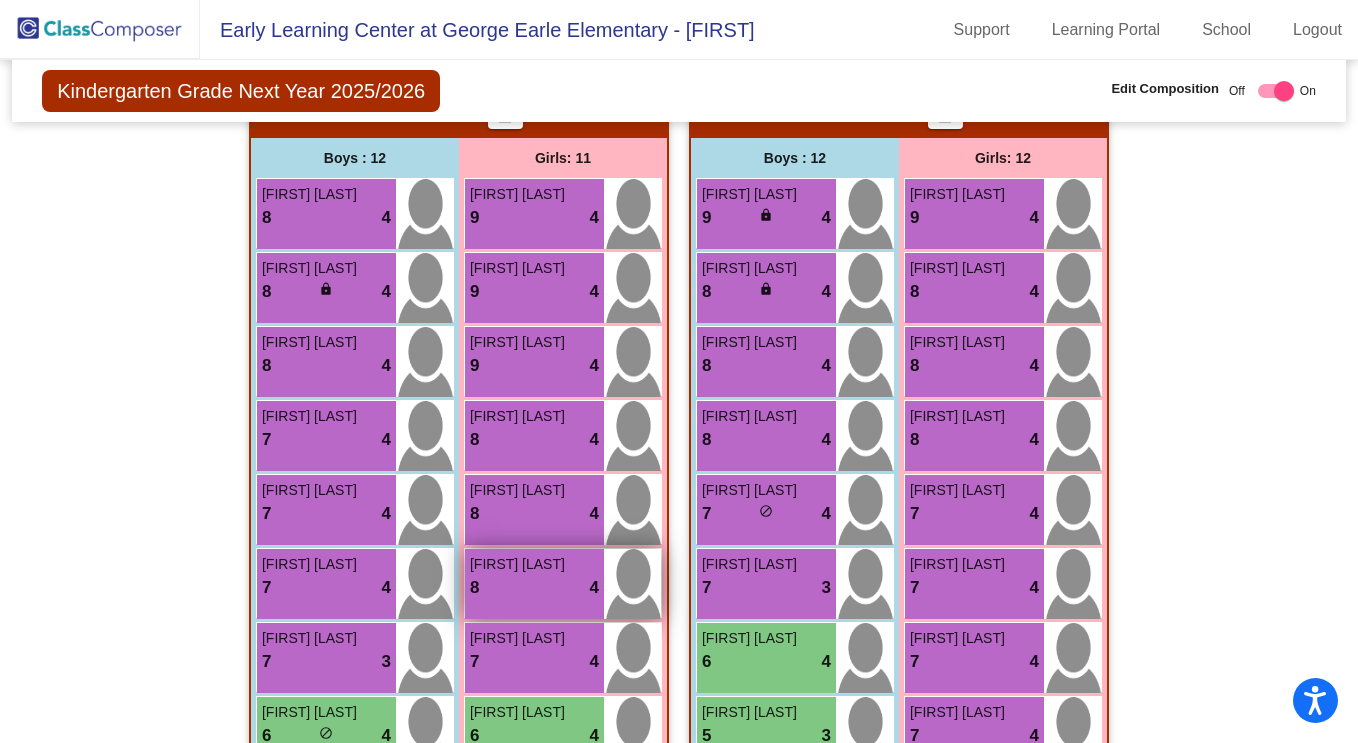 click on "8 lock do_not_disturb_alt 4" at bounding box center (534, 588) 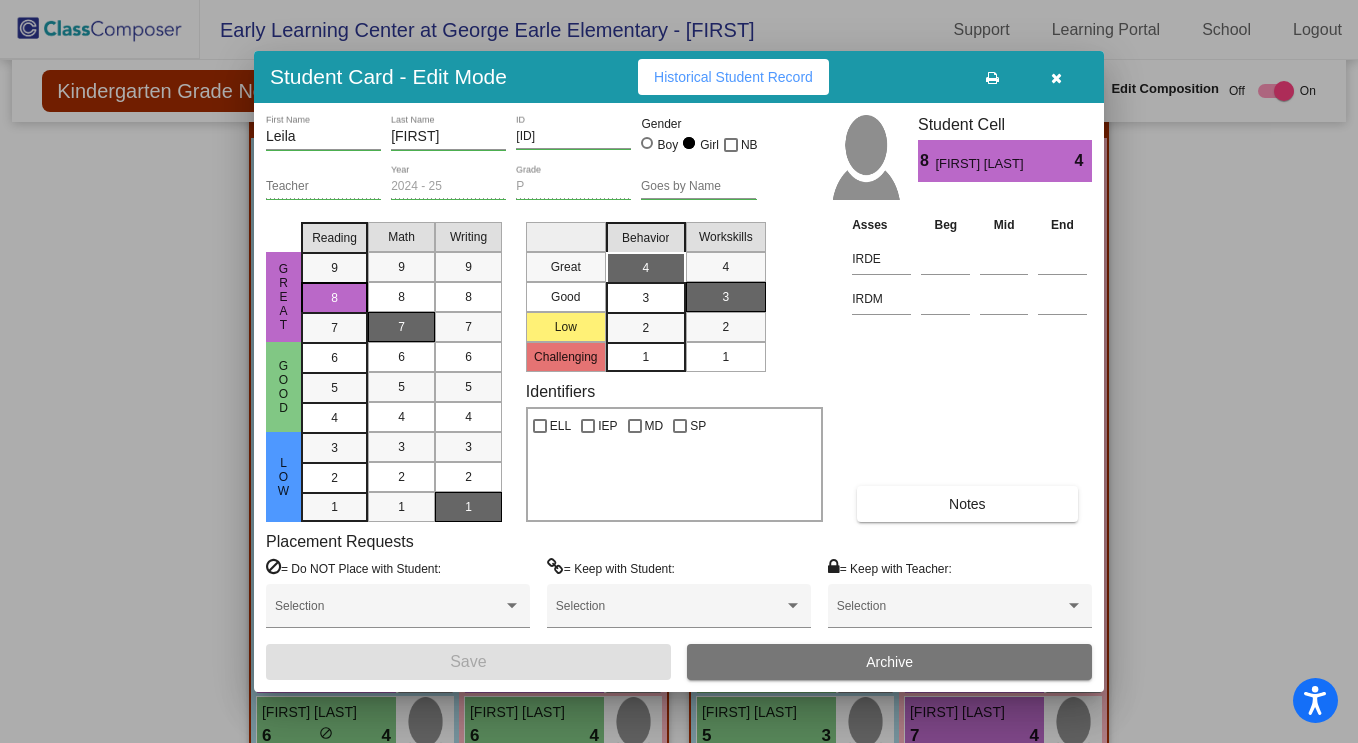 click at bounding box center (1056, 78) 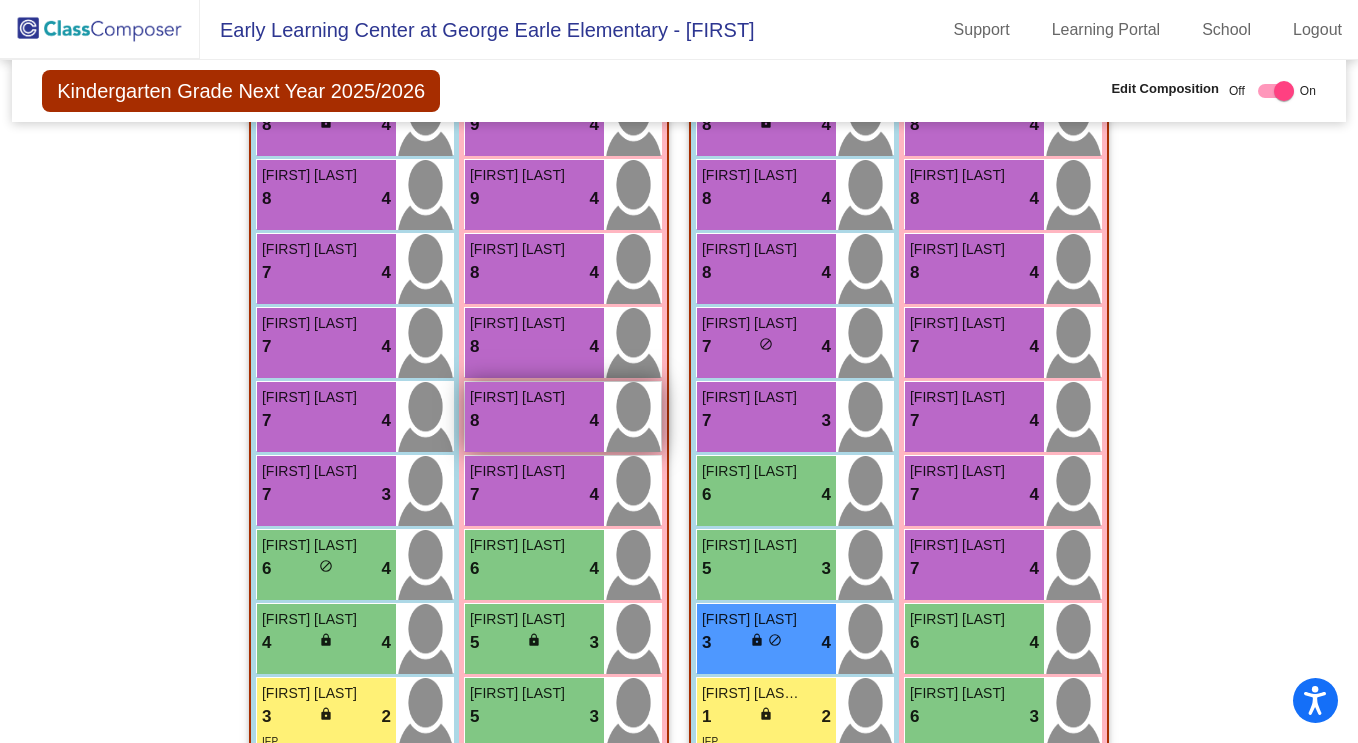 scroll, scrollTop: 819, scrollLeft: 0, axis: vertical 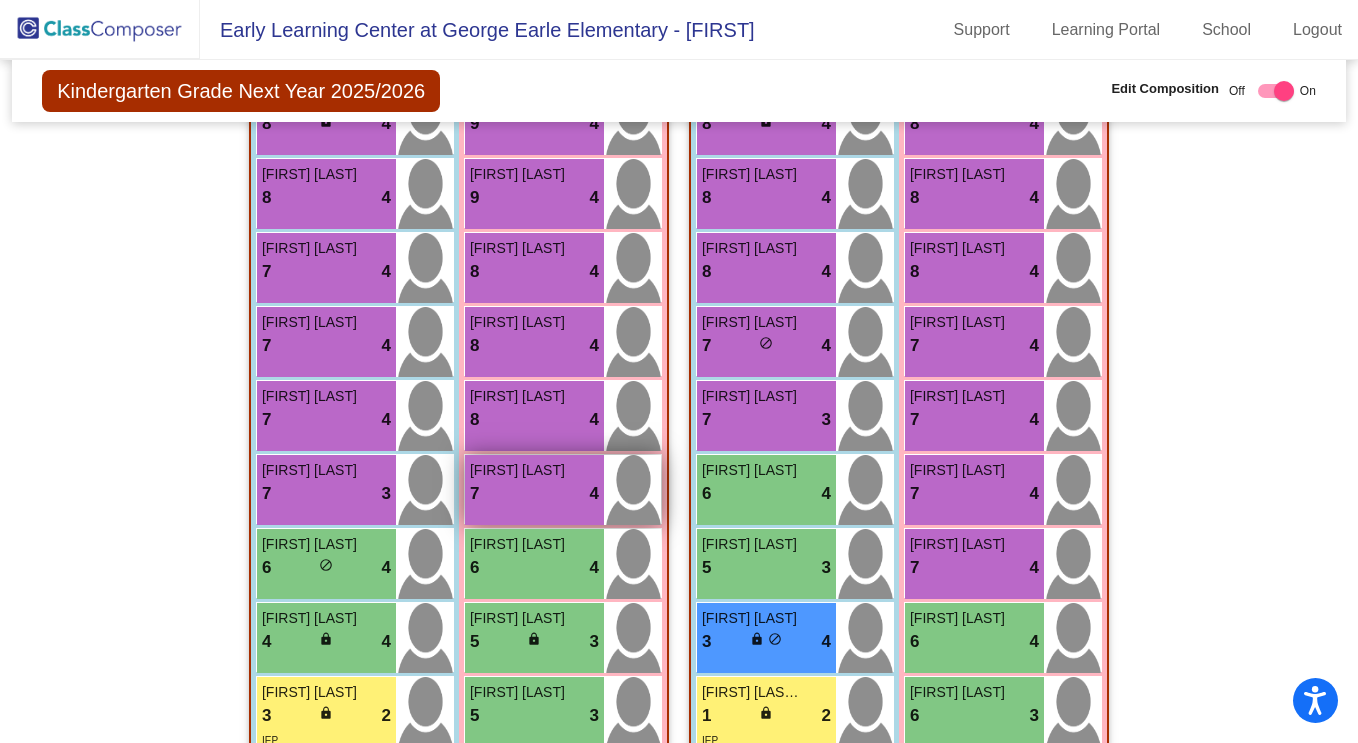 click on "7 lock do_not_disturb_alt 4" at bounding box center (534, 494) 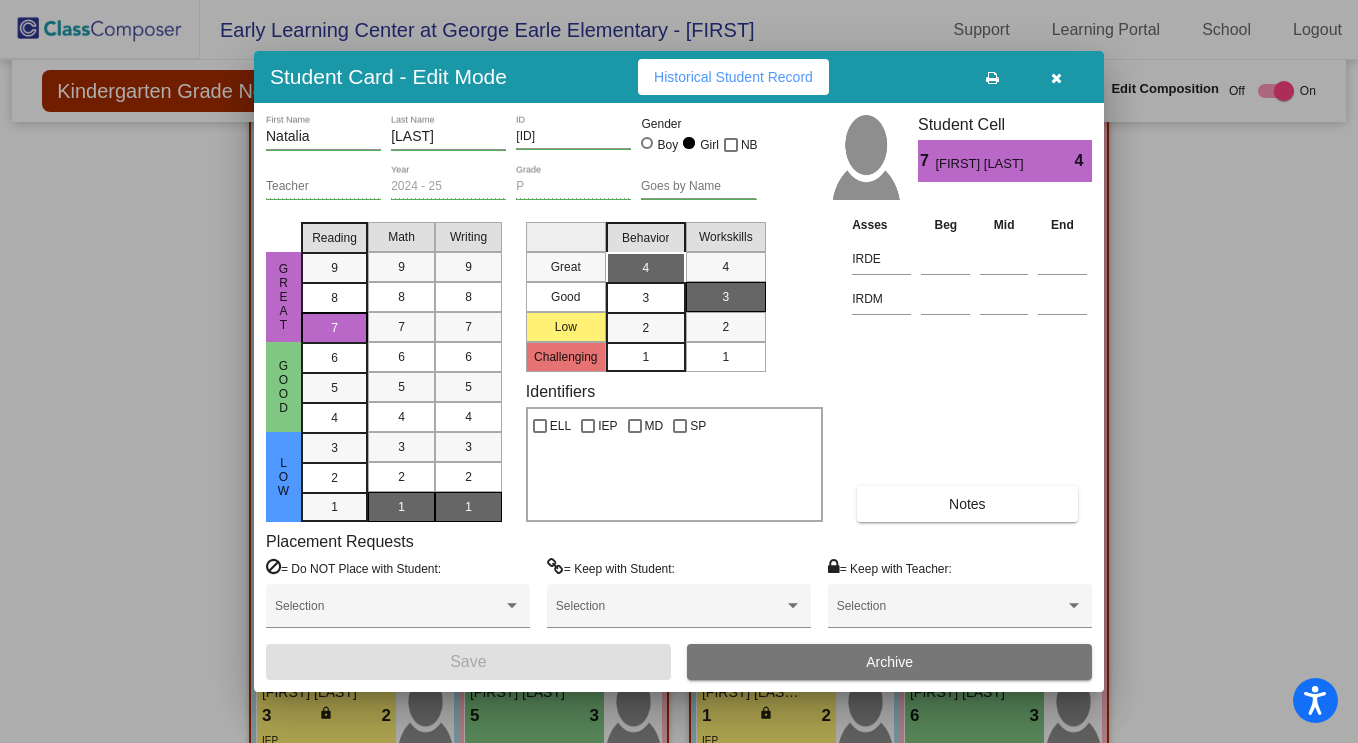 click at bounding box center [1056, 78] 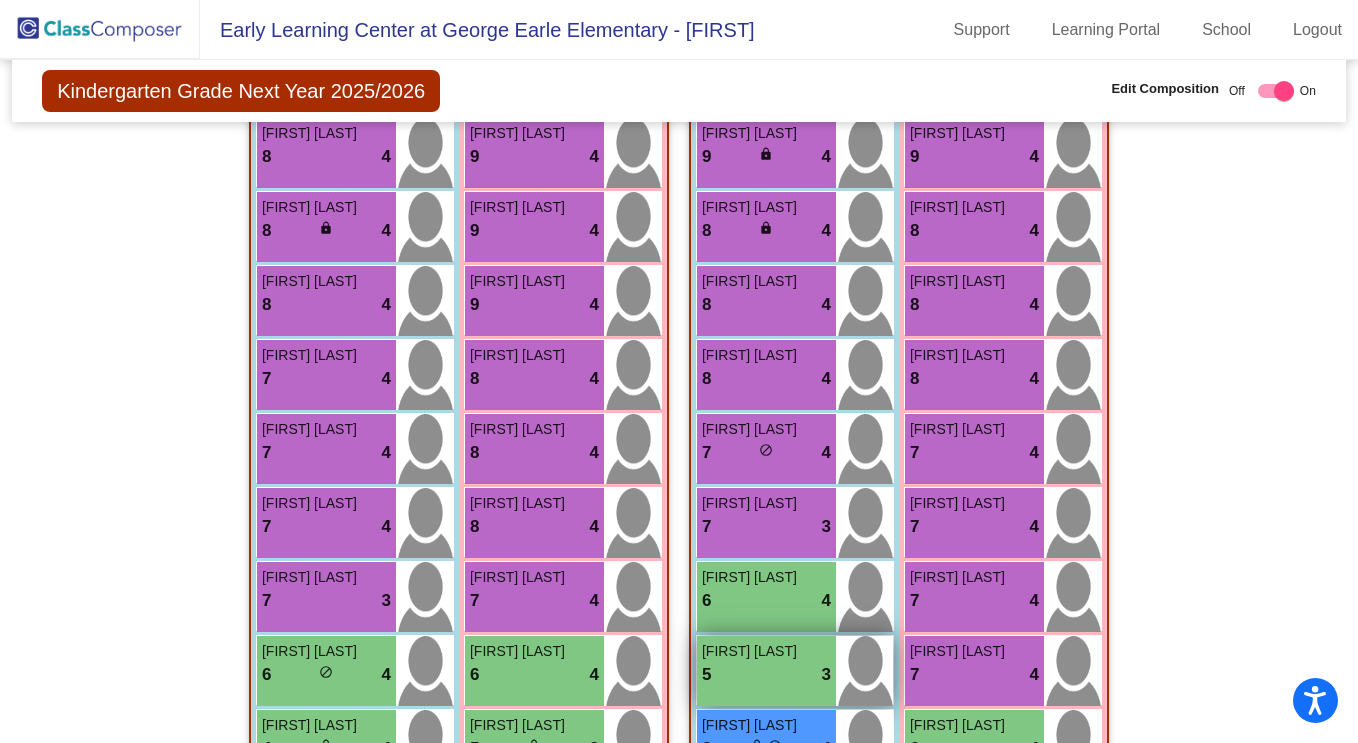 scroll, scrollTop: 749, scrollLeft: 0, axis: vertical 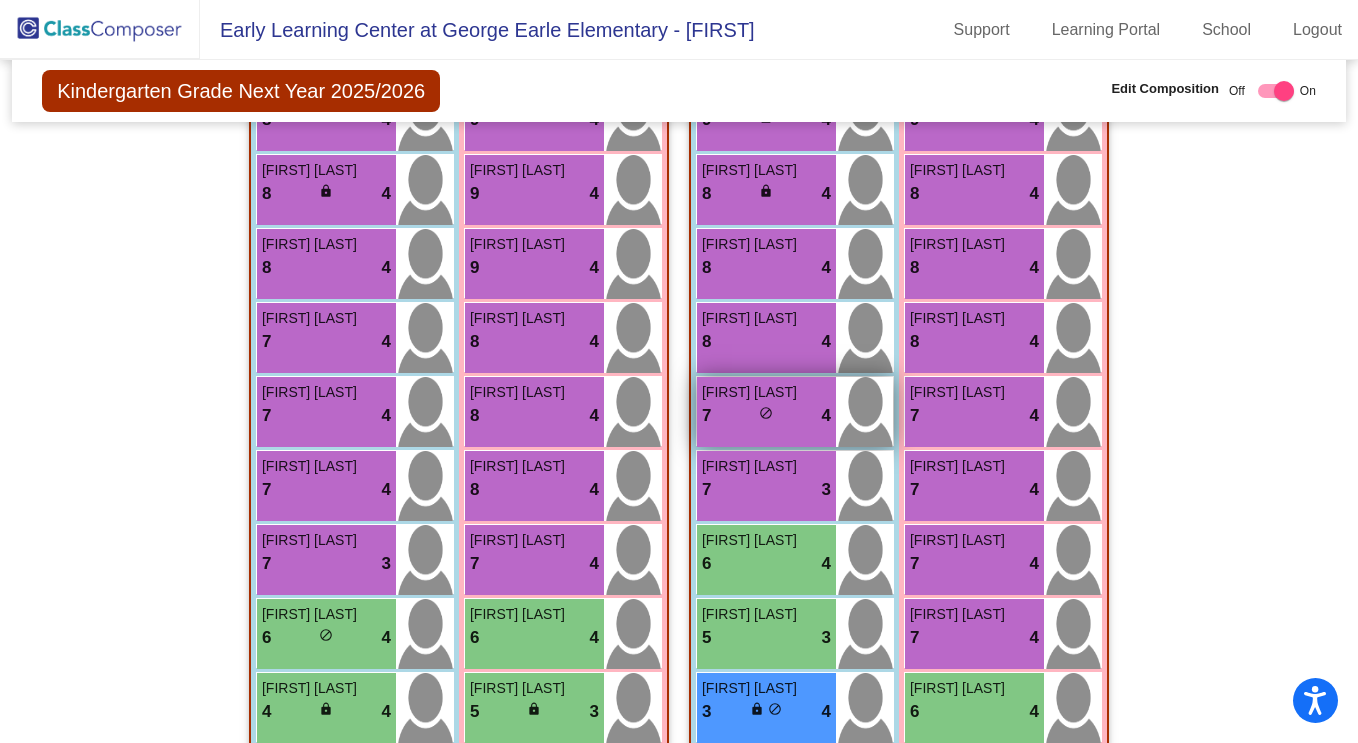 click on "7 lock do_not_disturb_alt 4" at bounding box center (766, 416) 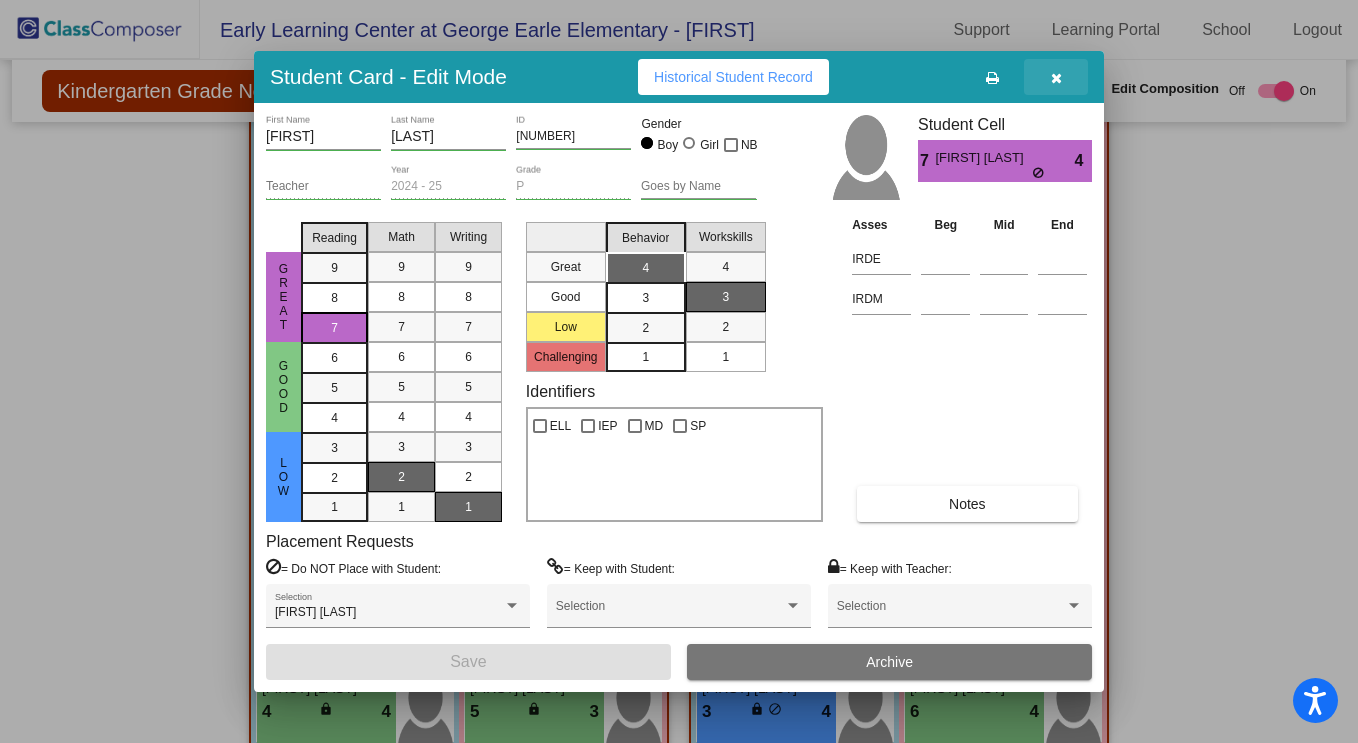 click at bounding box center (1056, 78) 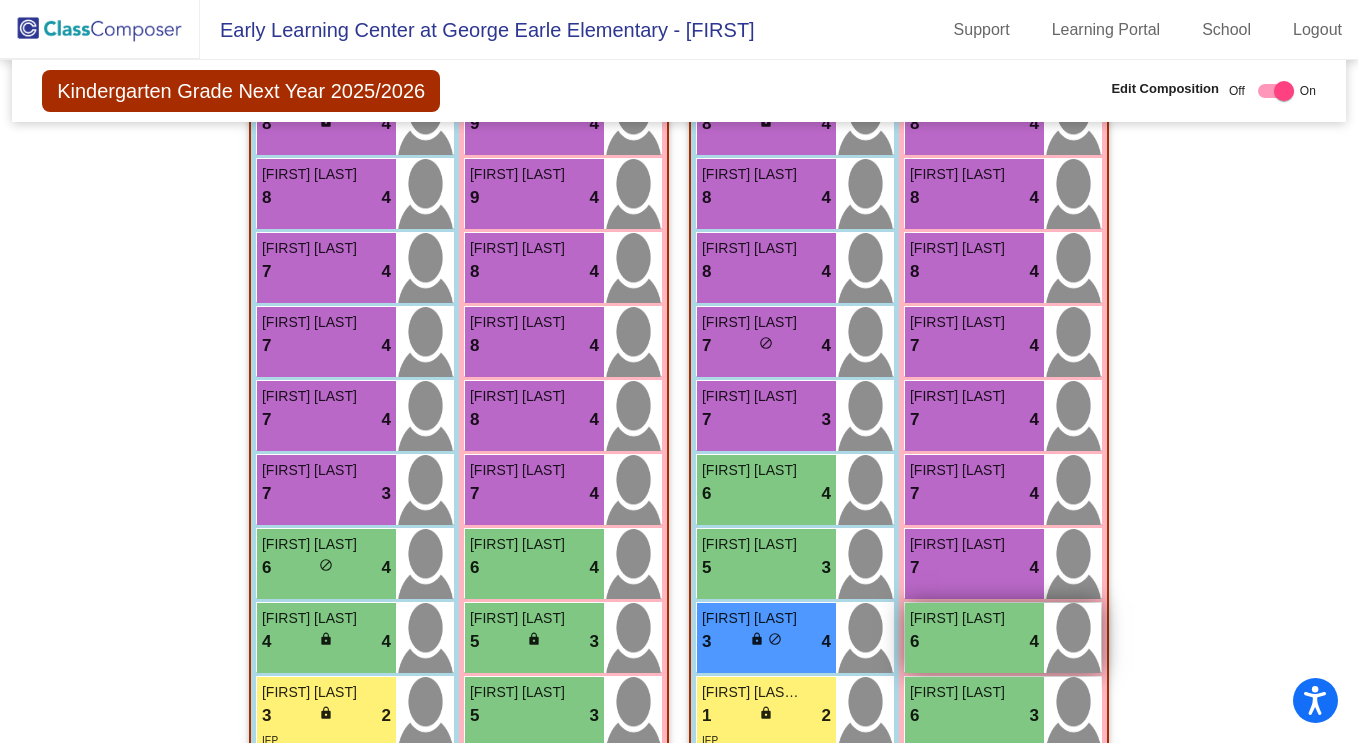 scroll, scrollTop: 777, scrollLeft: 0, axis: vertical 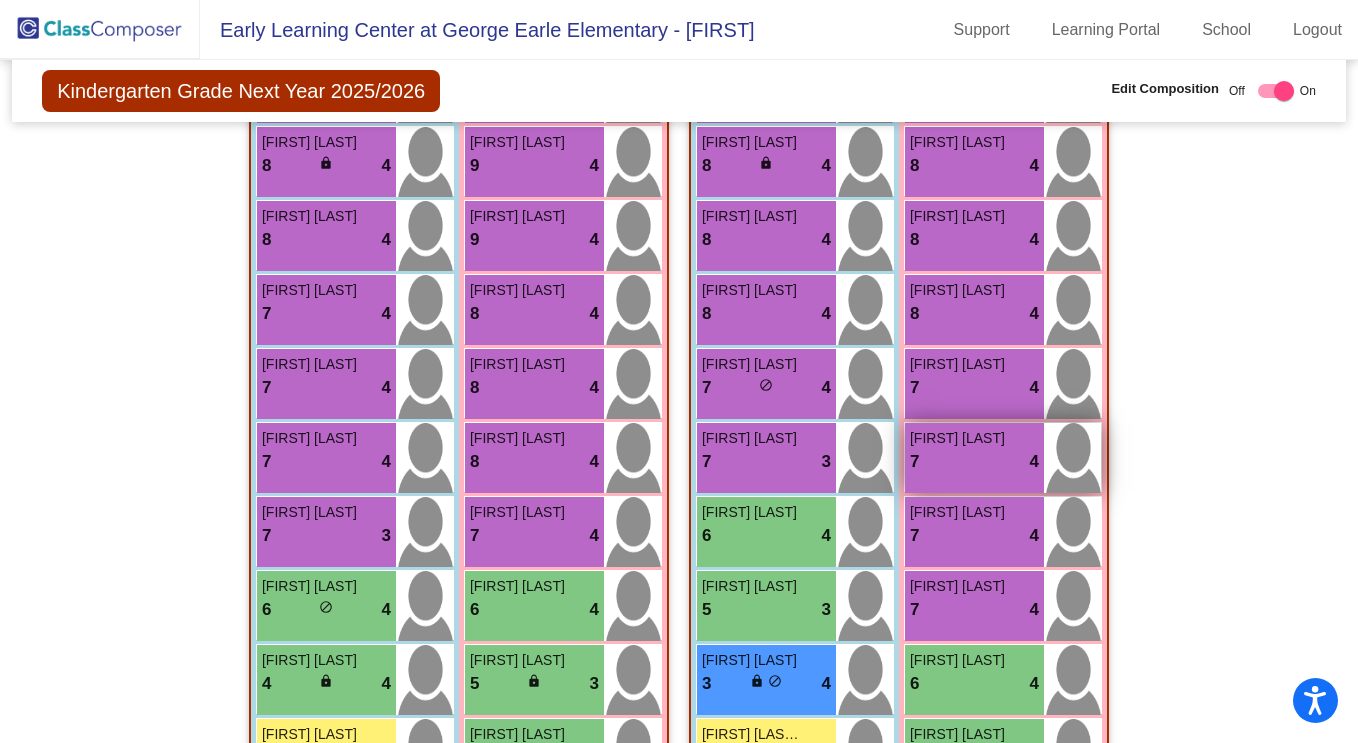 click on "[FIRST] [LAST]" at bounding box center [960, 438] 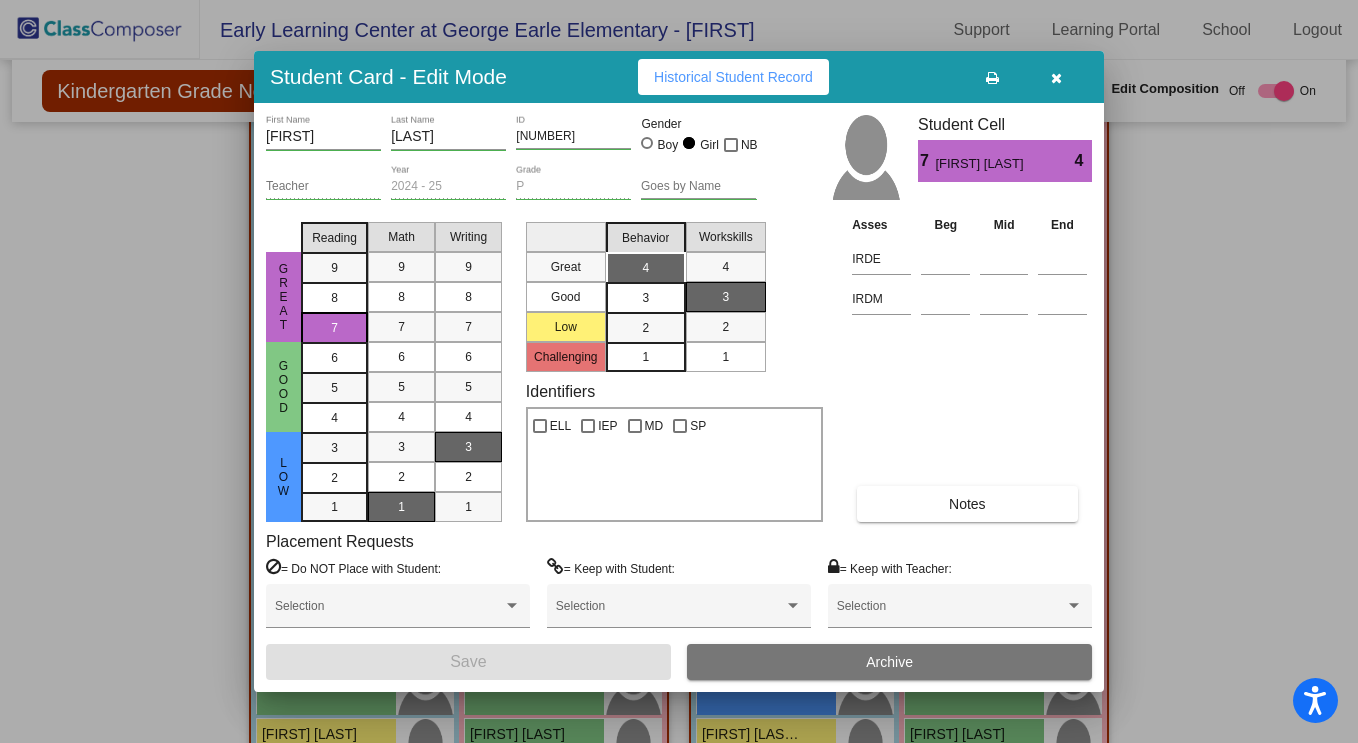 click at bounding box center [1056, 78] 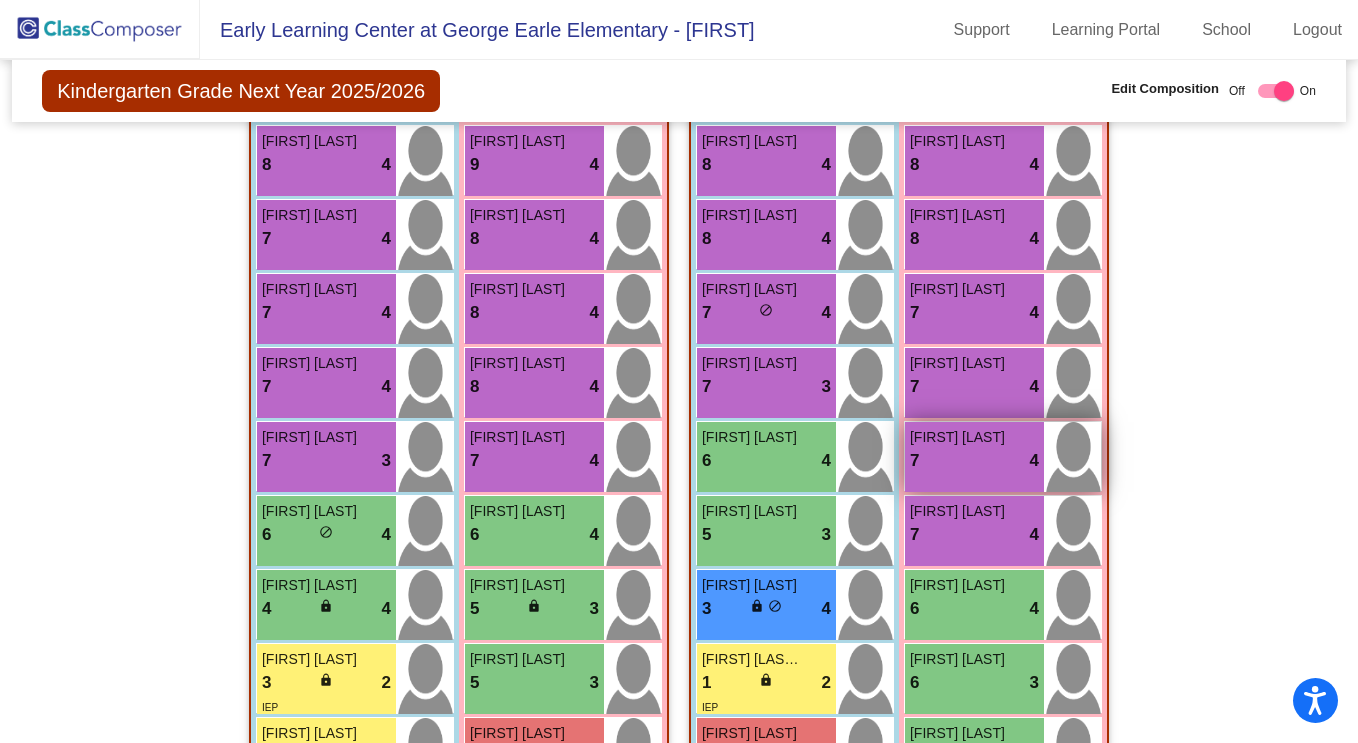scroll, scrollTop: 851, scrollLeft: 0, axis: vertical 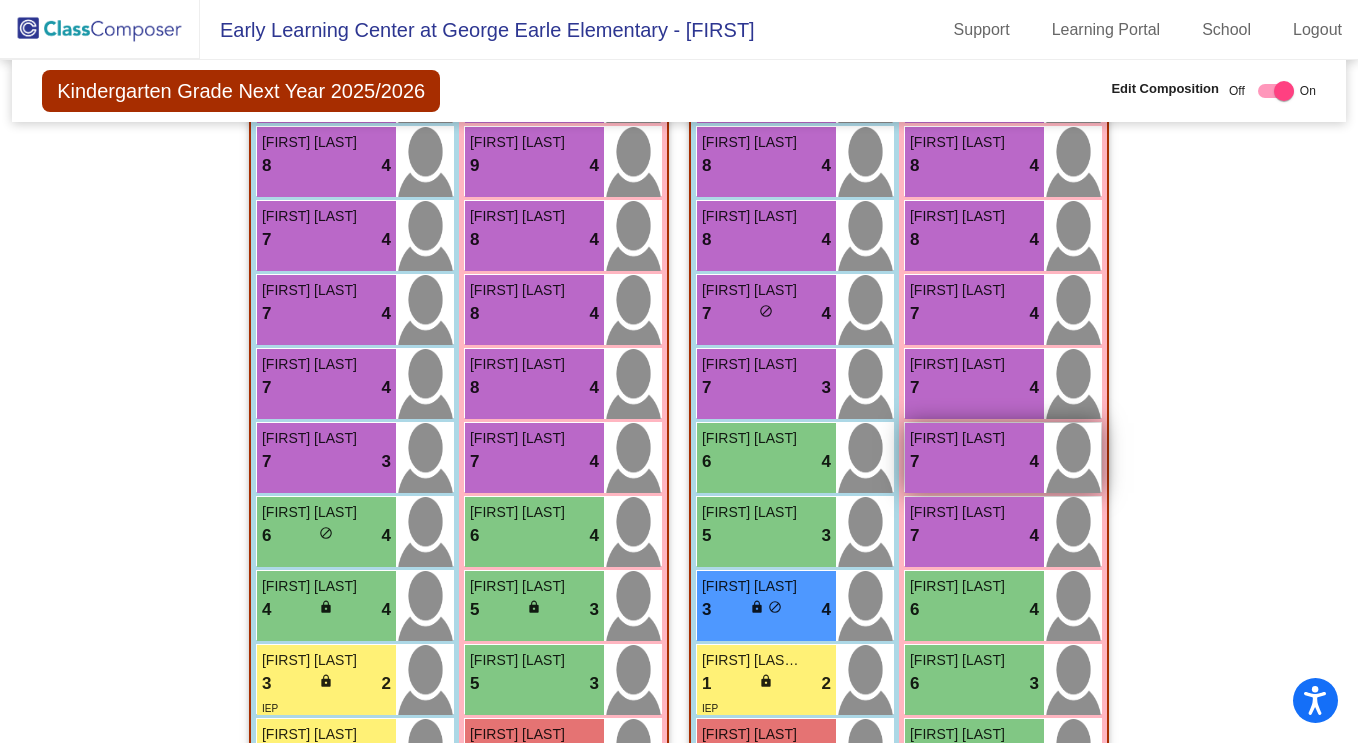 click on "7 lock do_not_disturb_alt 4" at bounding box center [974, 462] 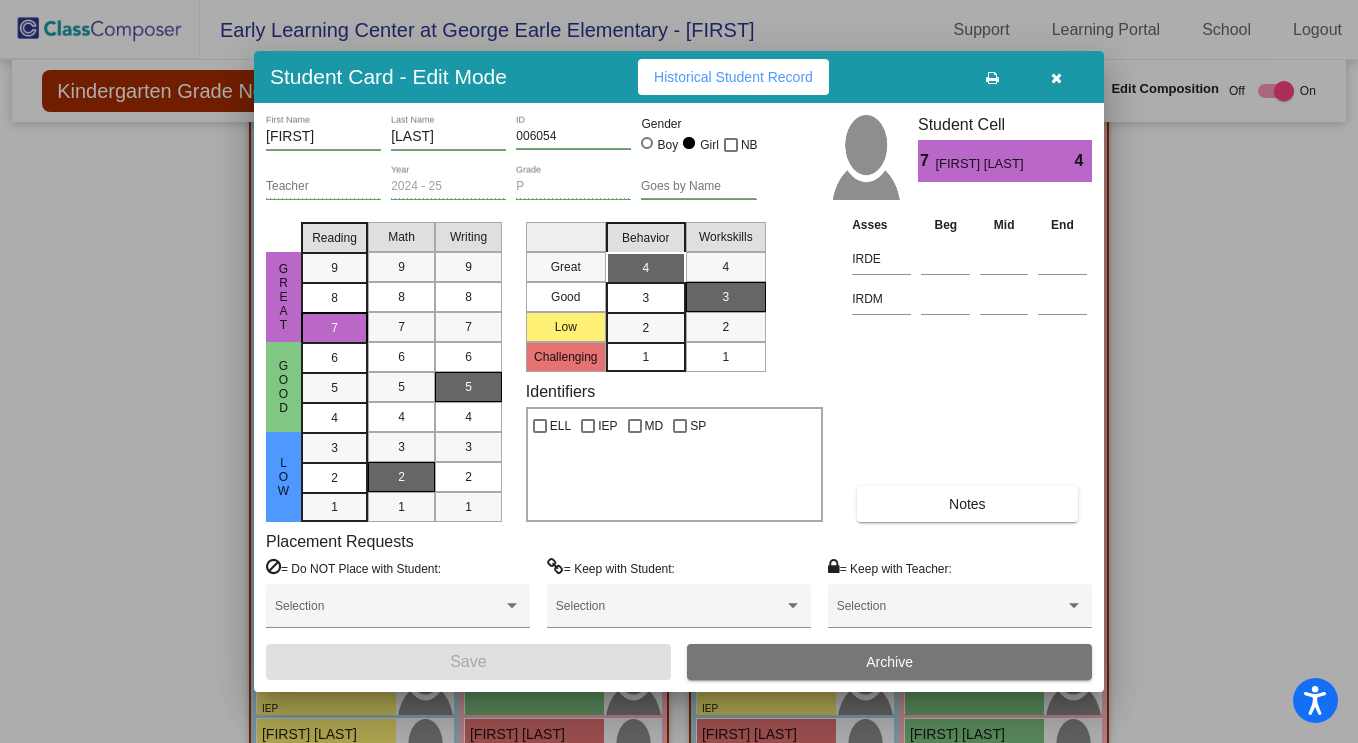 click at bounding box center [1056, 77] 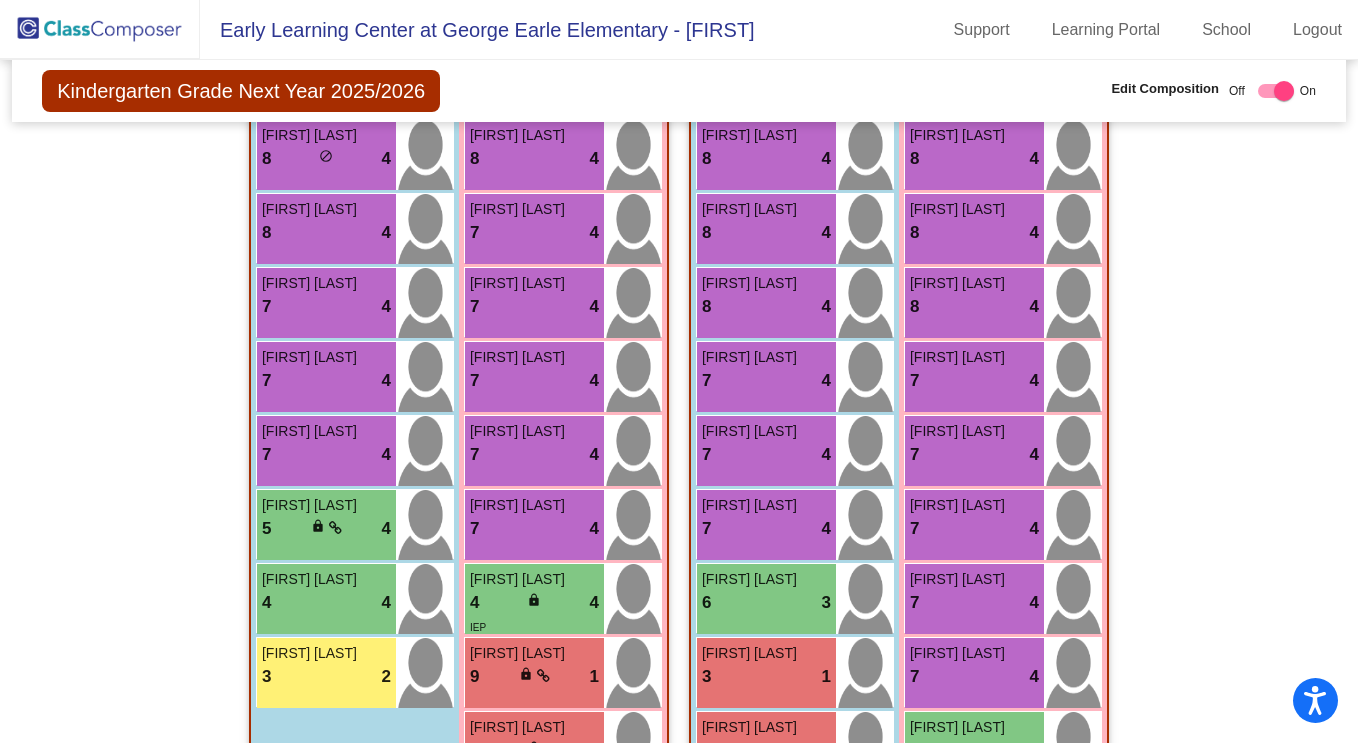 scroll, scrollTop: 5045, scrollLeft: 0, axis: vertical 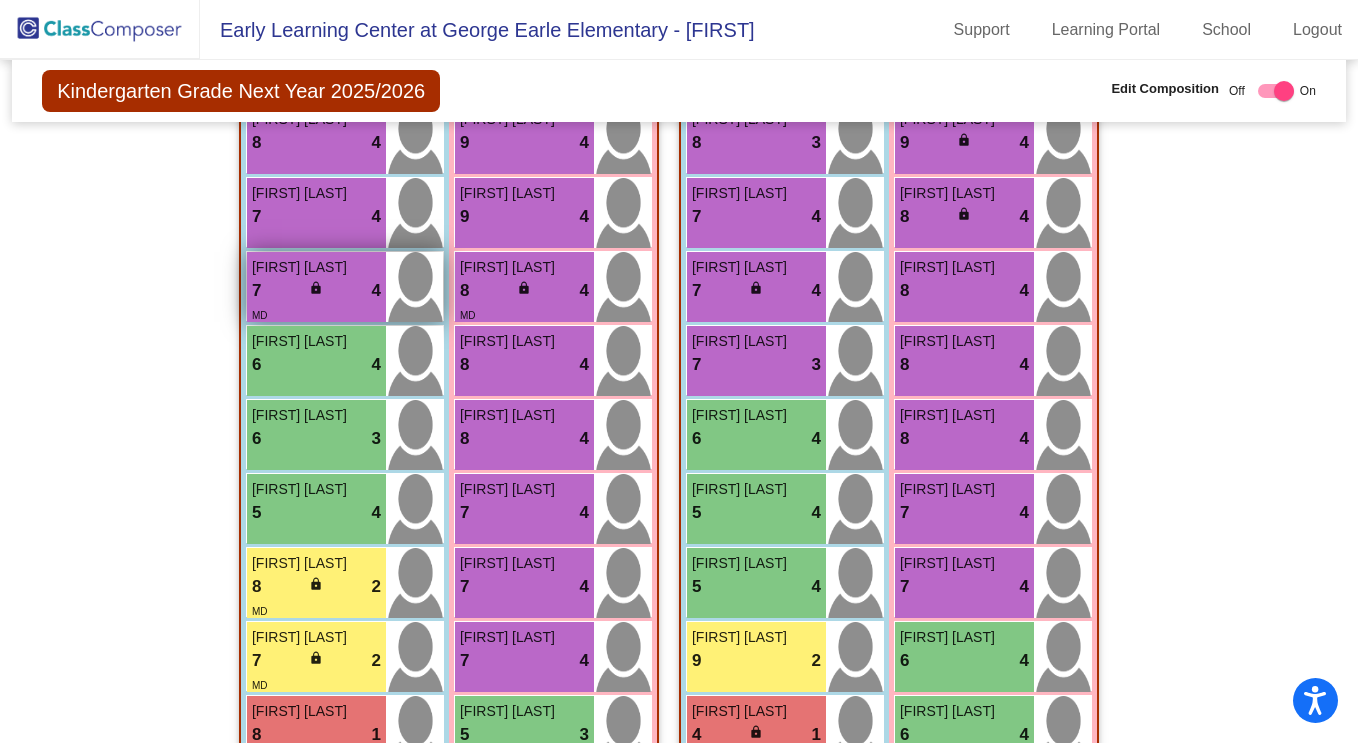 click on "7 lock do_not_disturb_alt 4" at bounding box center [316, 291] 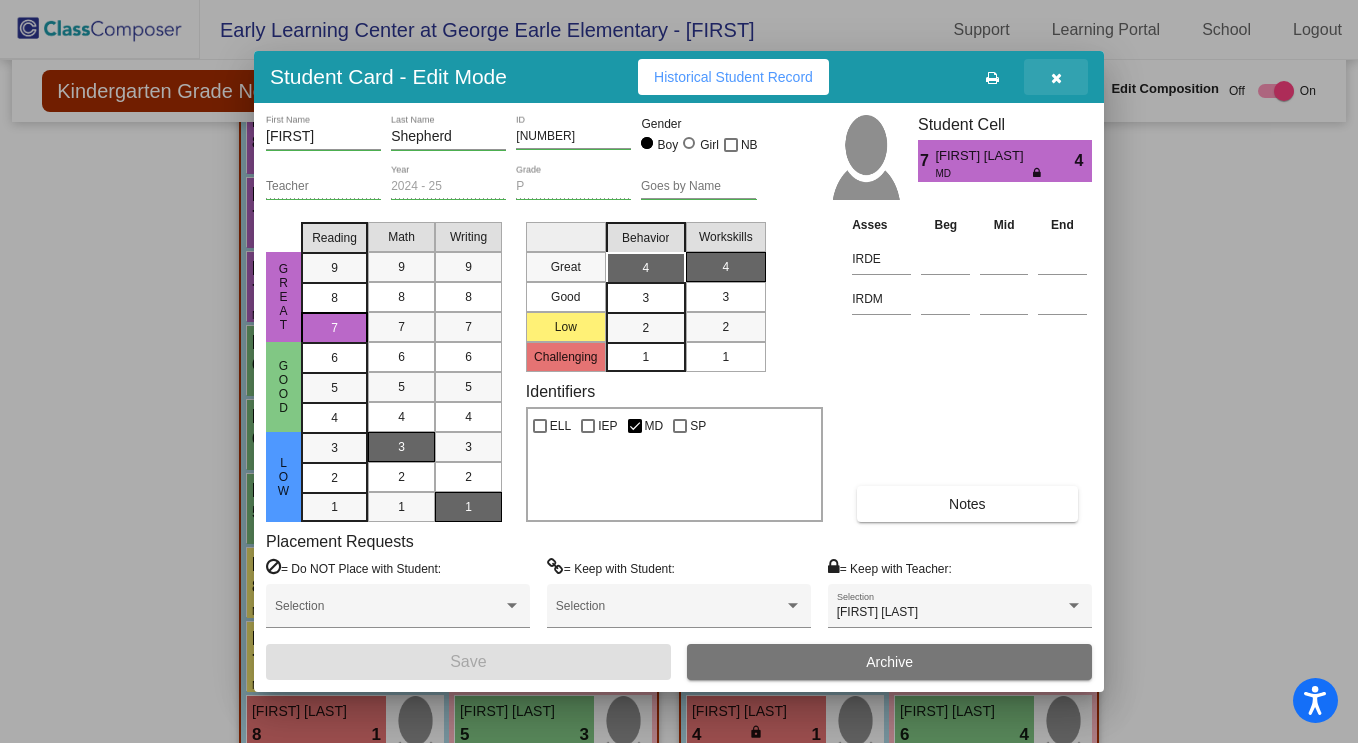 click at bounding box center [1056, 77] 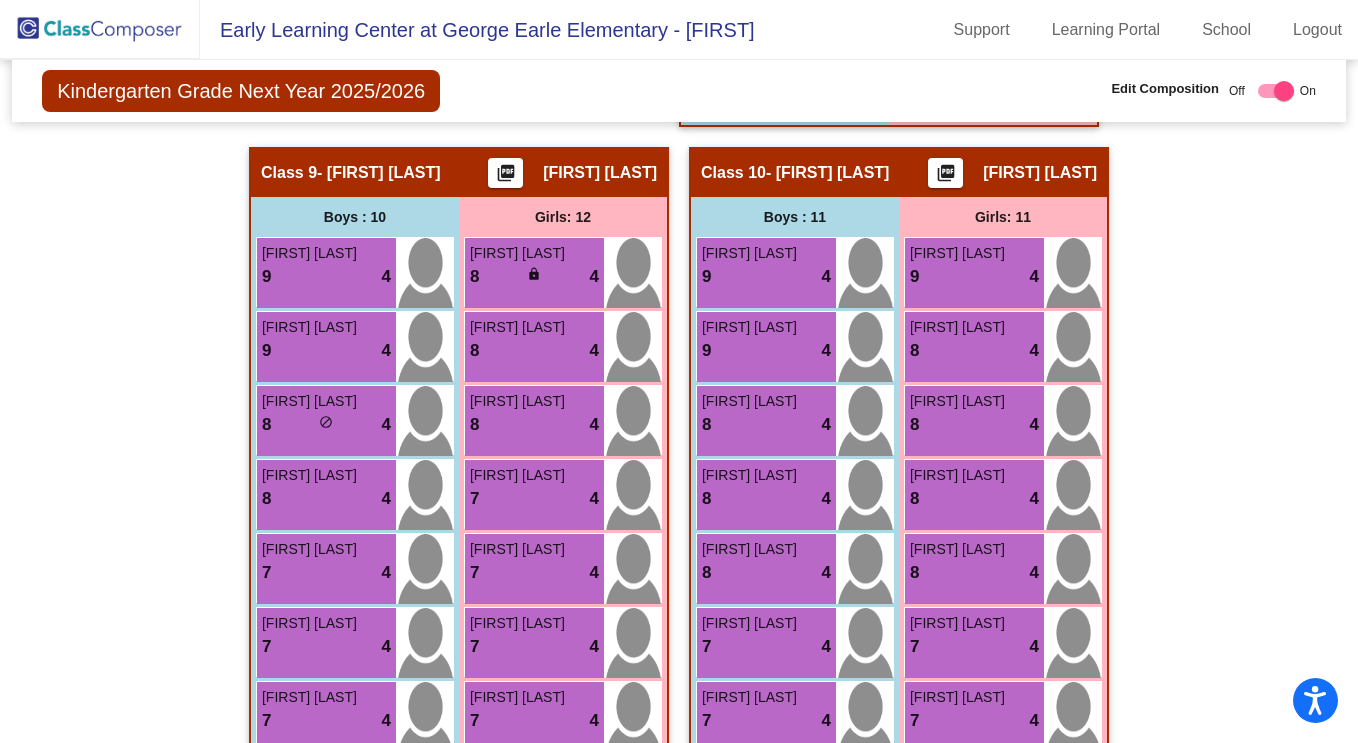 scroll, scrollTop: 4631, scrollLeft: 0, axis: vertical 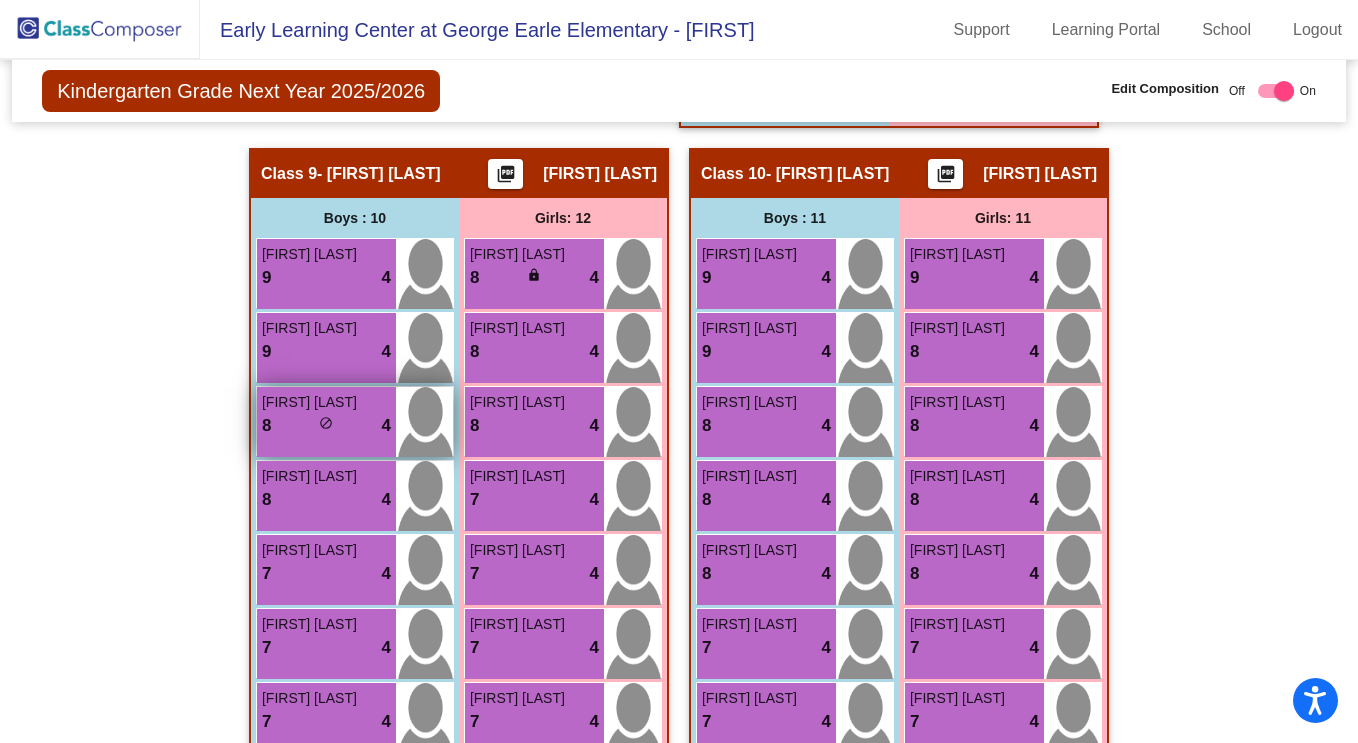 click on "[FIRST] [LAST]" at bounding box center (312, 402) 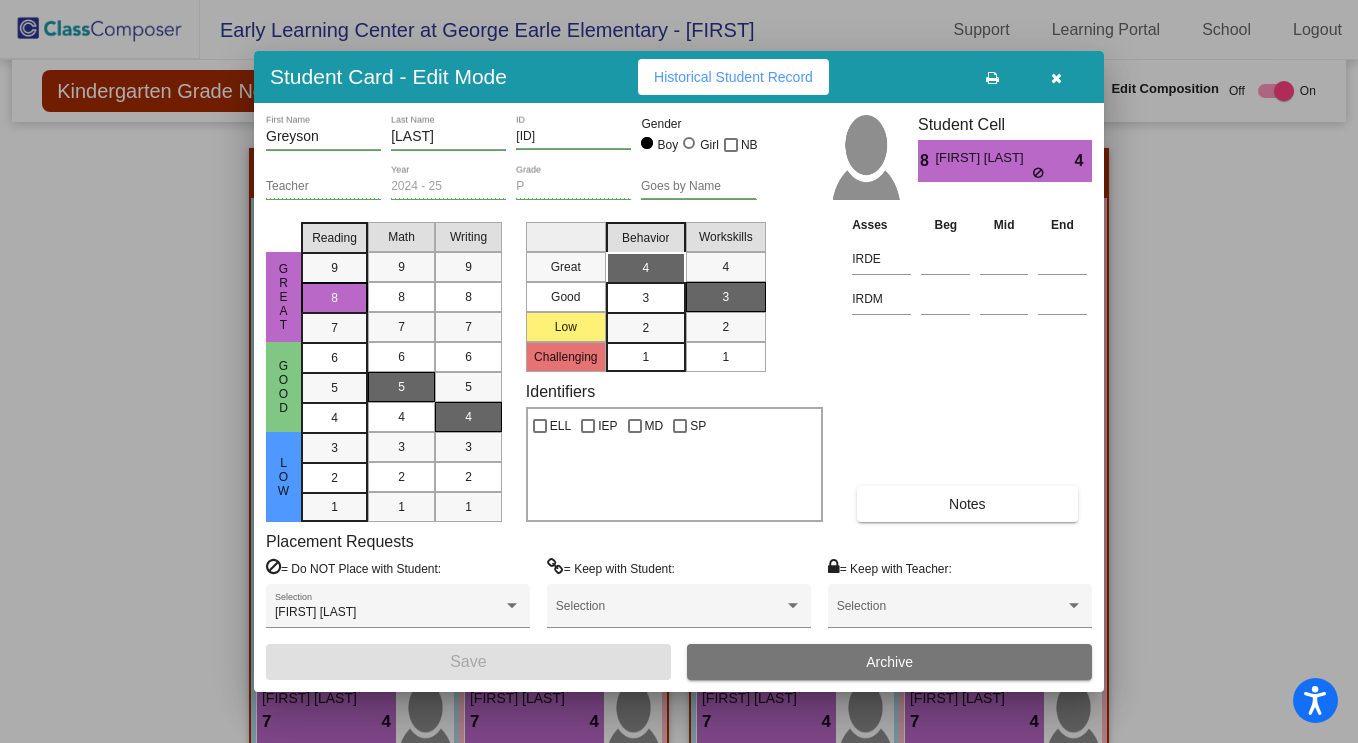 click at bounding box center (1056, 78) 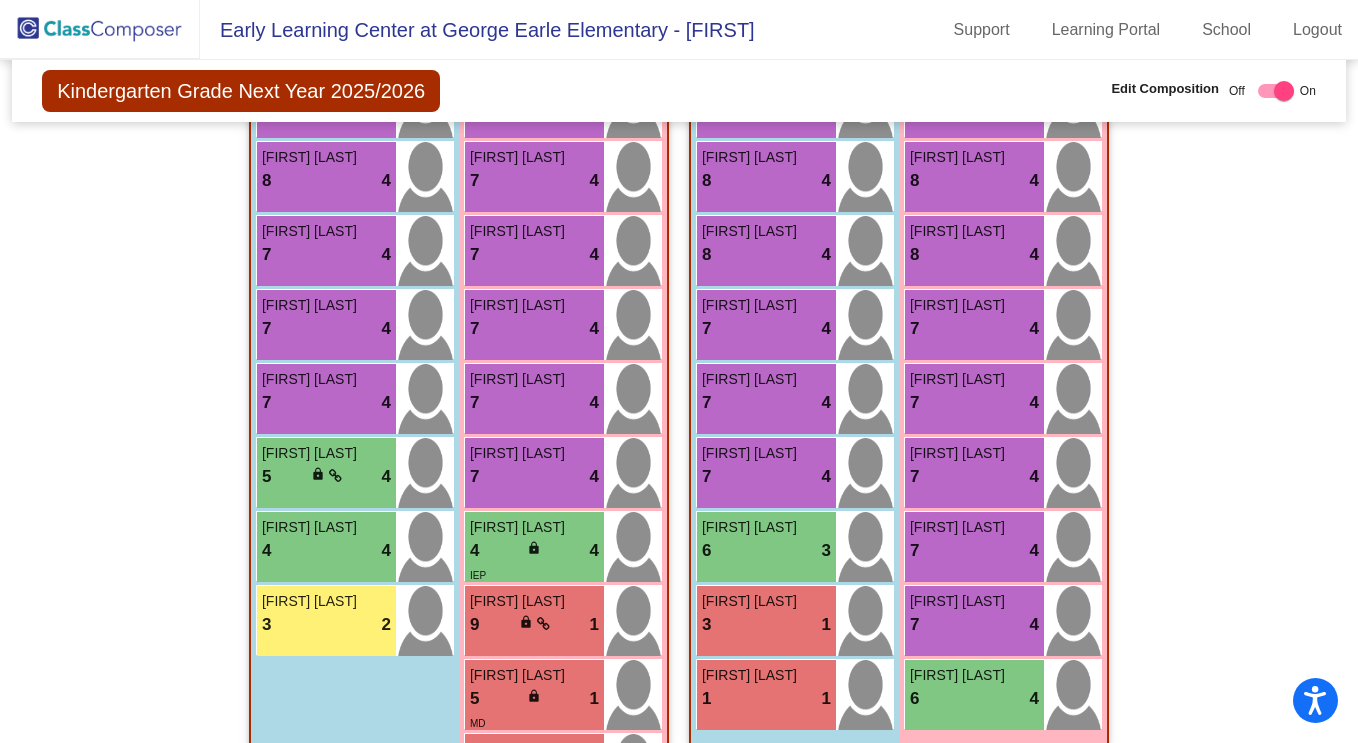 scroll, scrollTop: 5045, scrollLeft: 0, axis: vertical 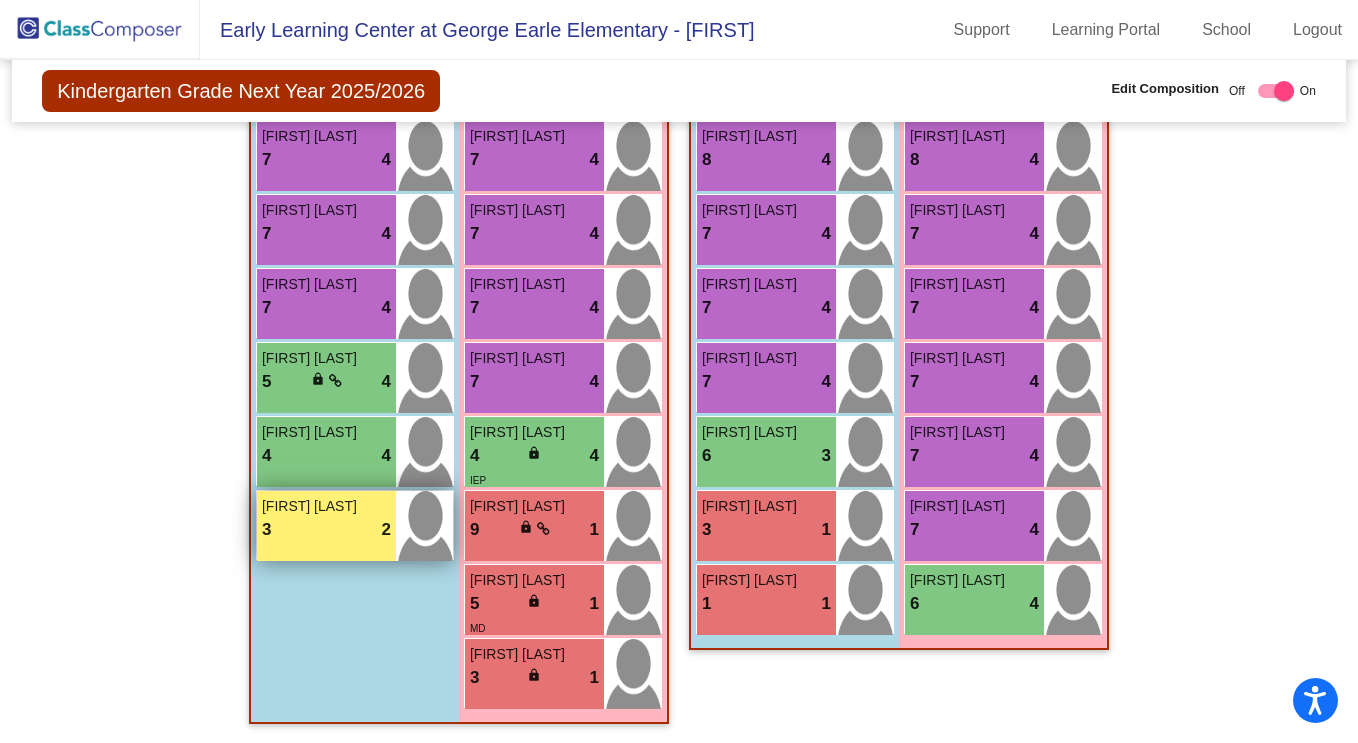 click on "3 lock do_not_disturb_alt 2" at bounding box center (326, 530) 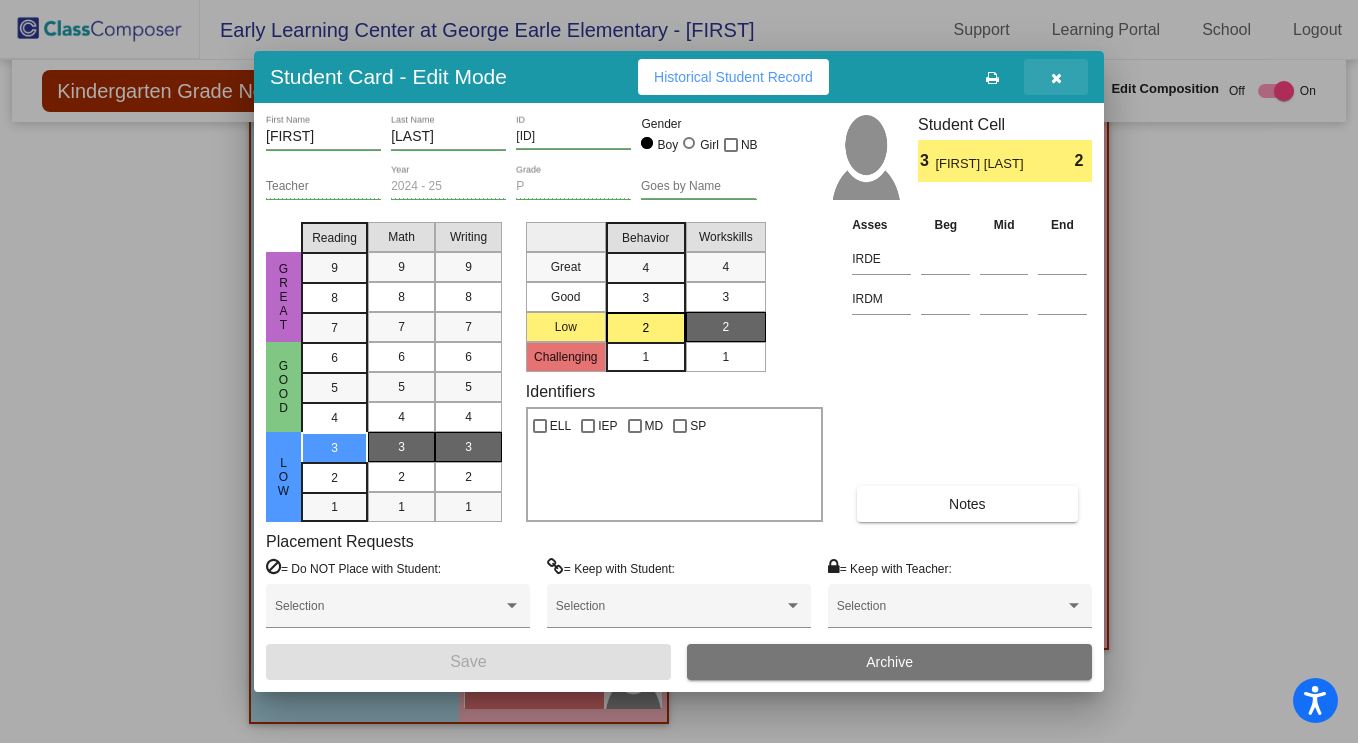 click at bounding box center (1056, 78) 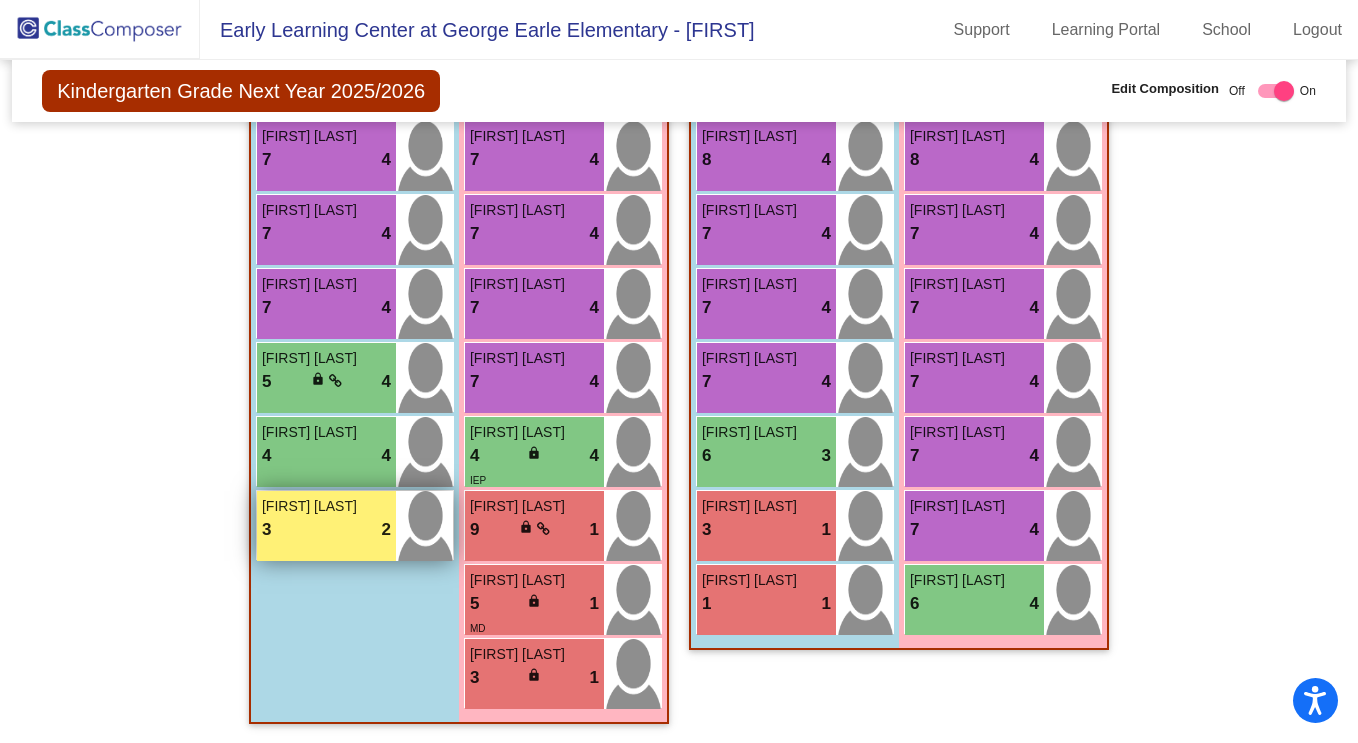 click on "3 lock do_not_disturb_alt 2" at bounding box center (326, 530) 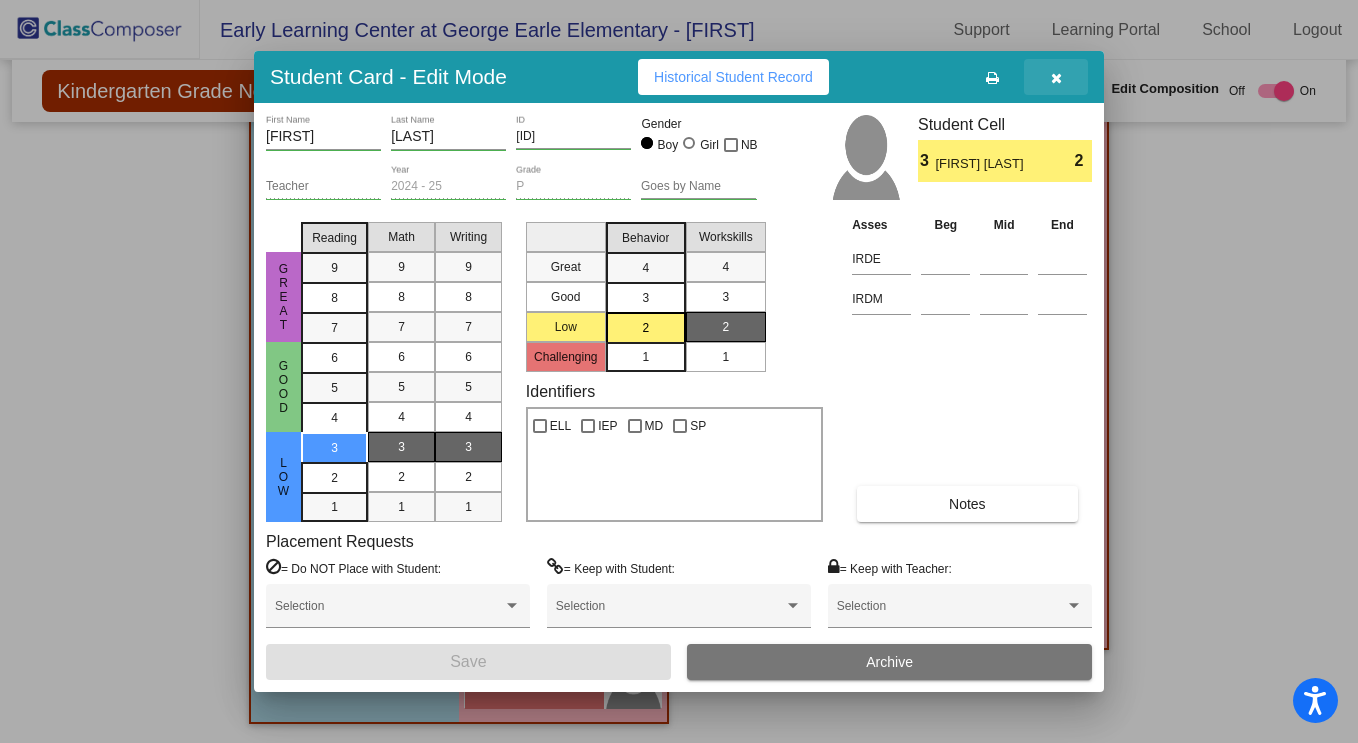 click at bounding box center [1056, 77] 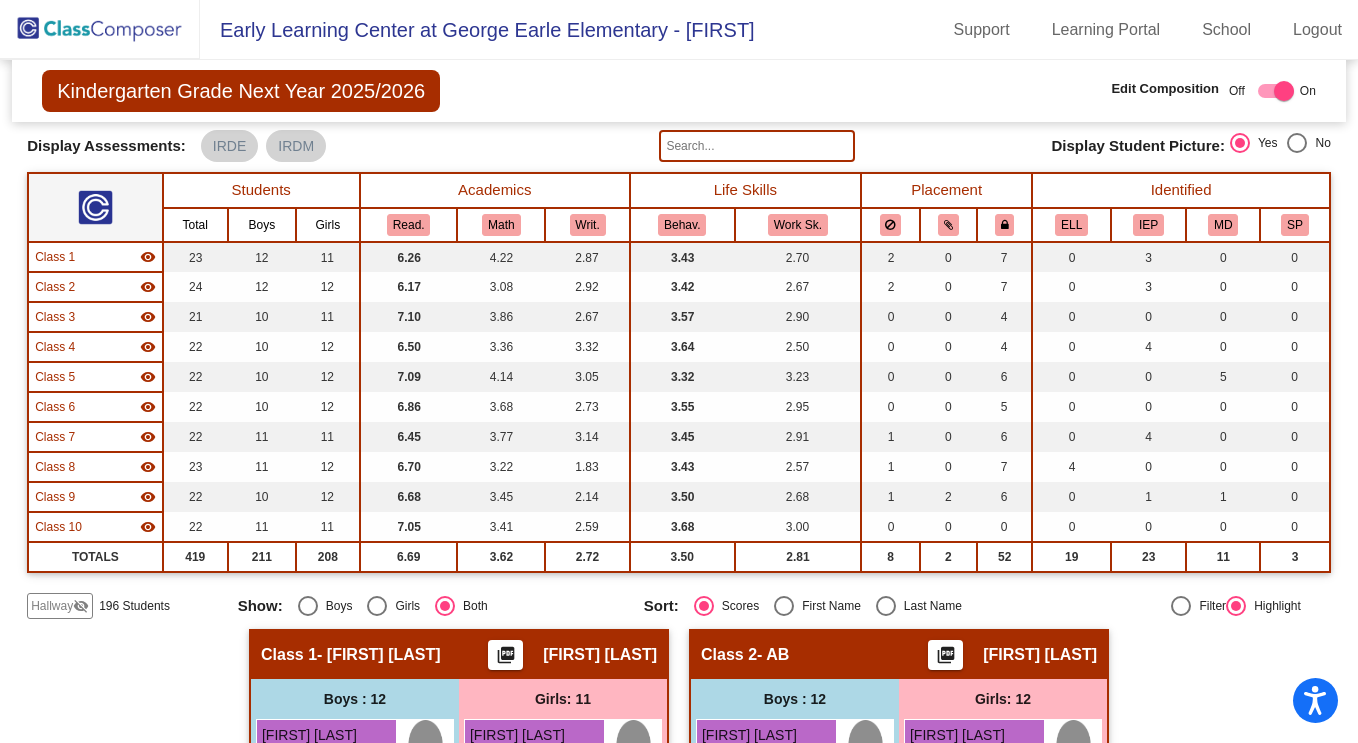 scroll, scrollTop: 0, scrollLeft: 0, axis: both 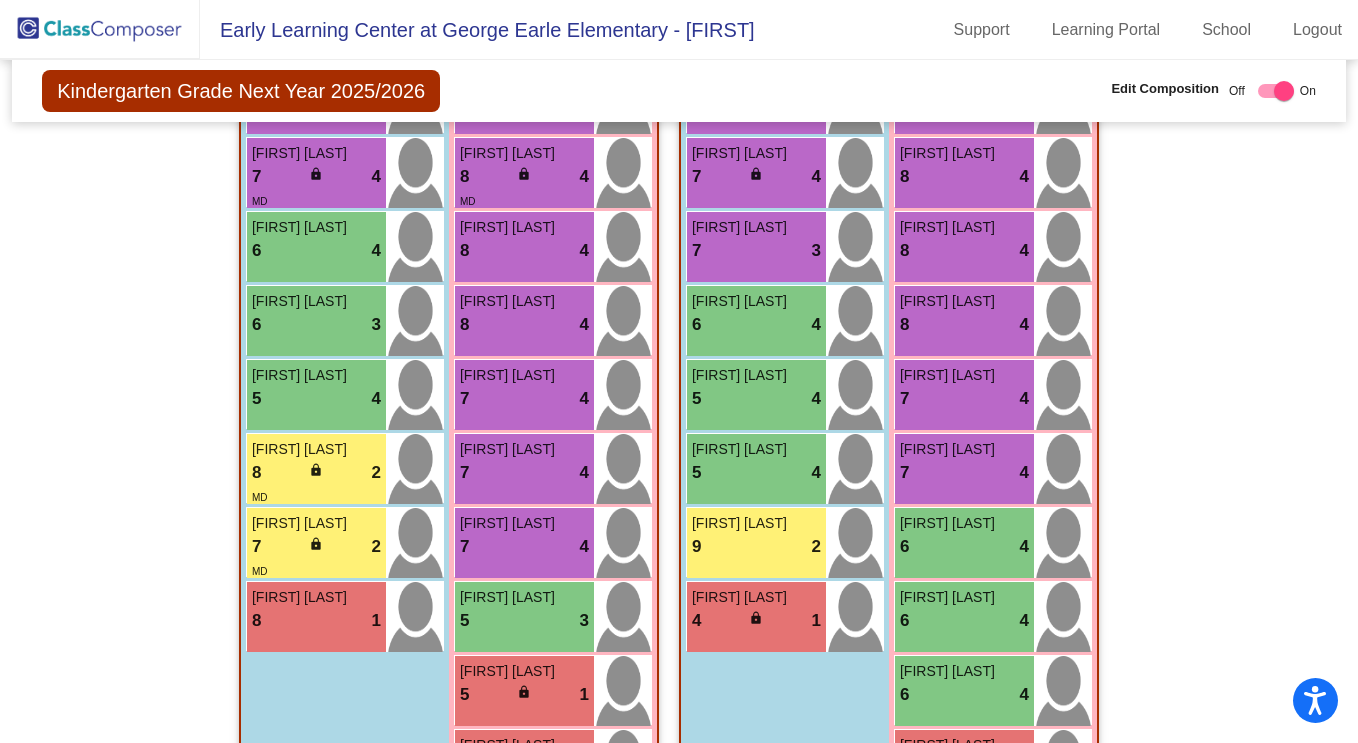 click on "7 lock do_not_disturb_alt 4" at bounding box center (964, 399) 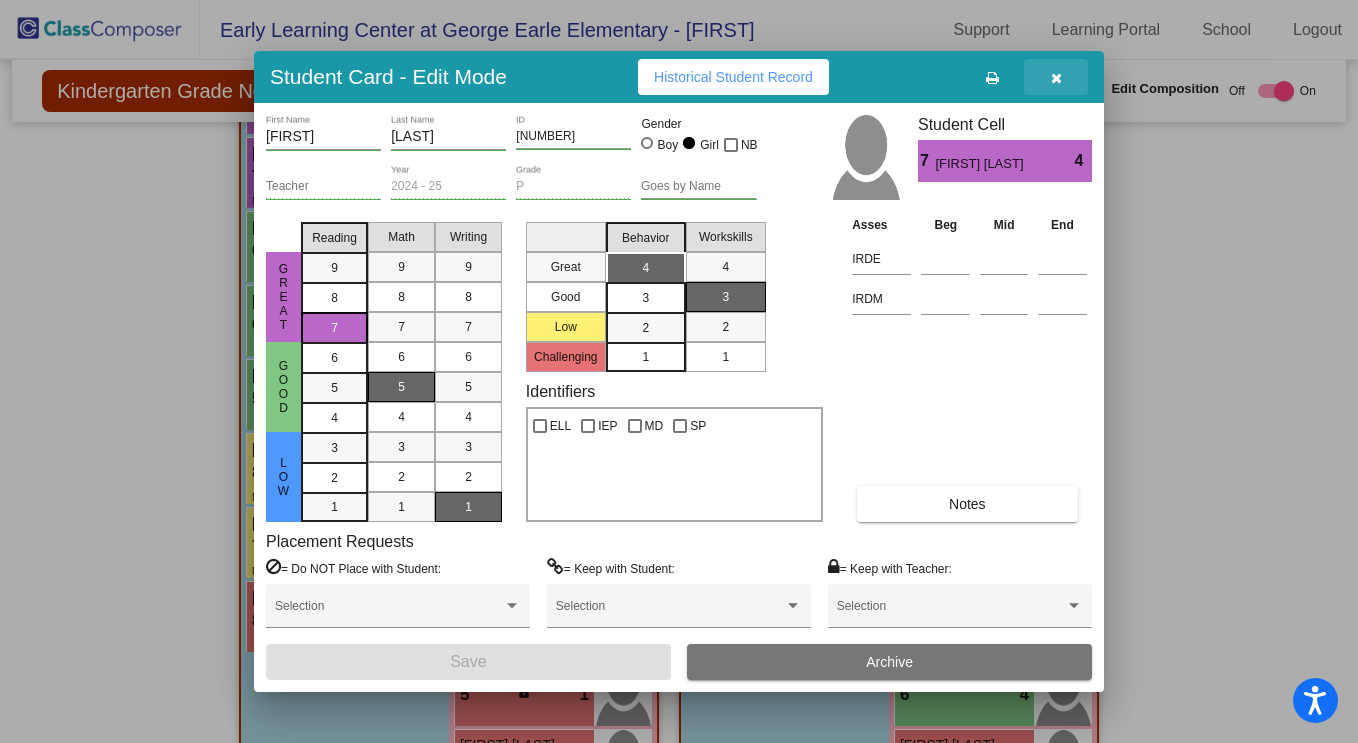 click at bounding box center [1056, 77] 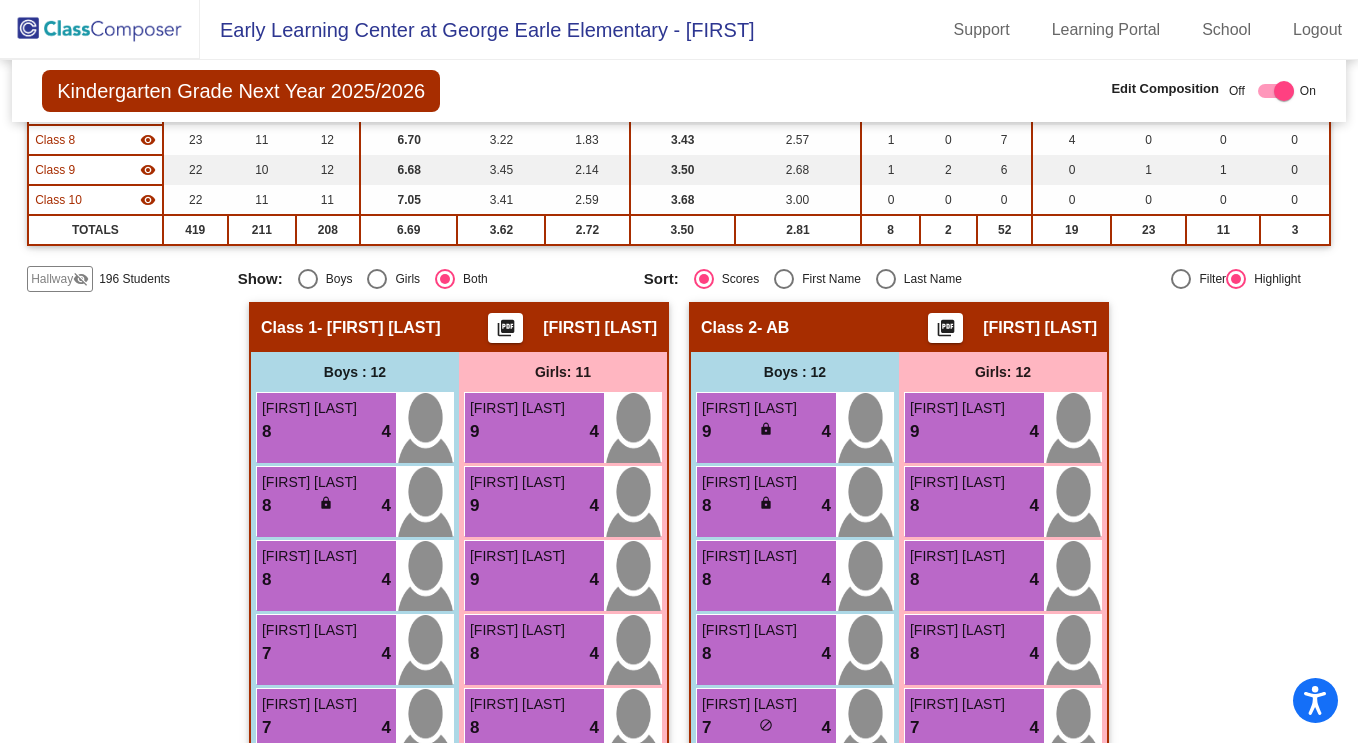 scroll, scrollTop: 0, scrollLeft: 0, axis: both 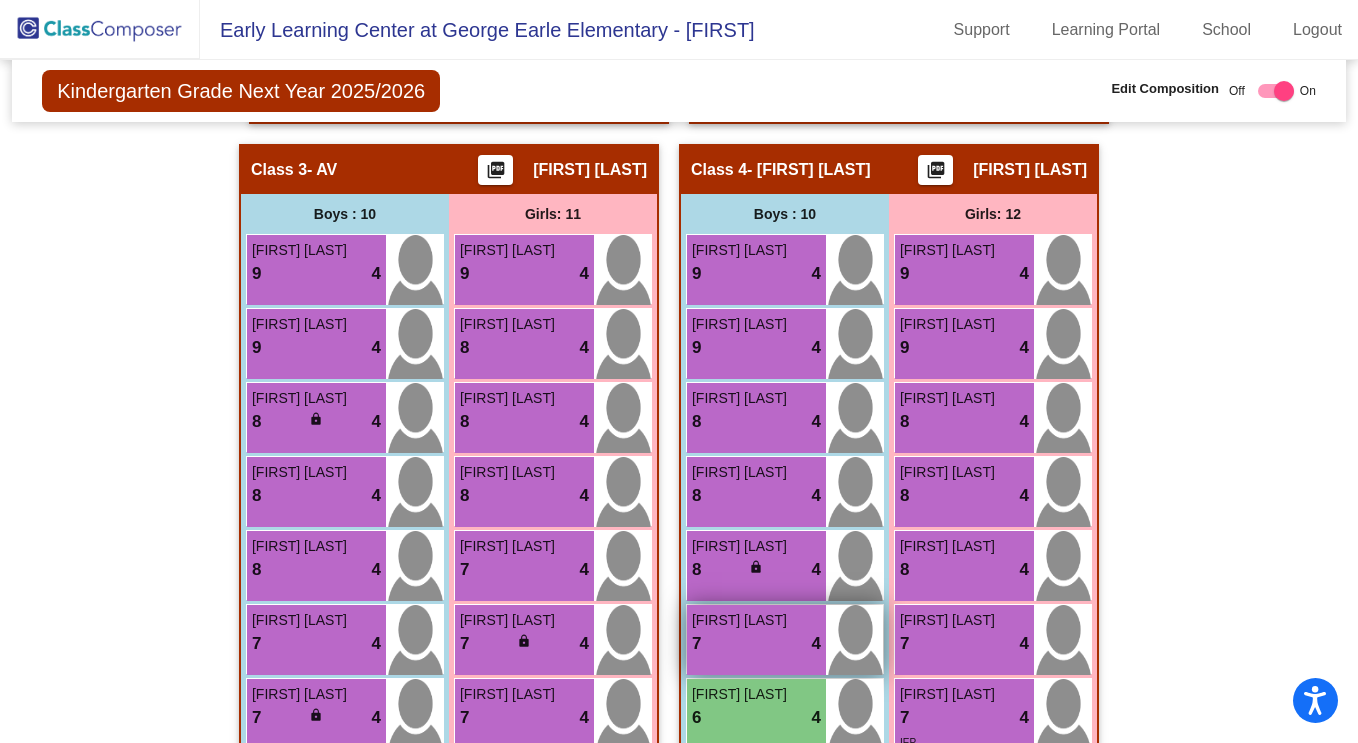 click on "7" at bounding box center [696, 644] 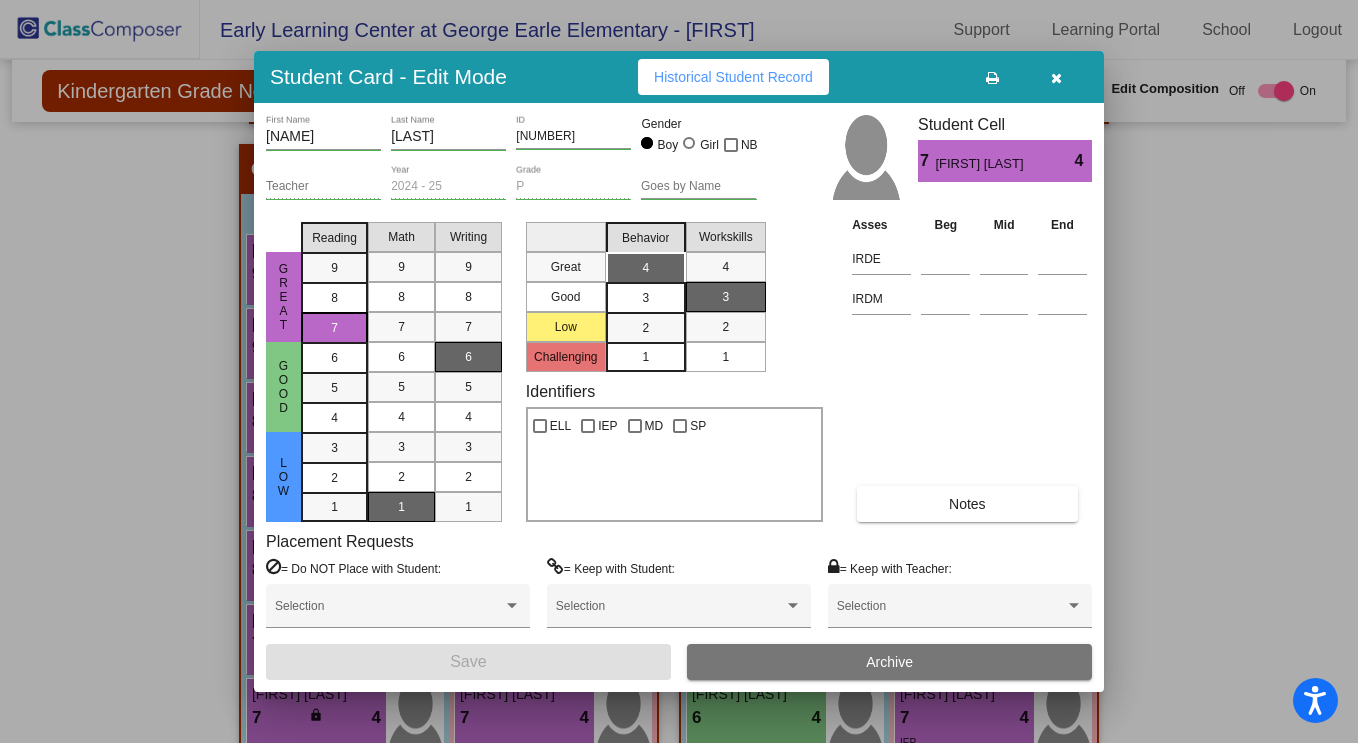 click at bounding box center [1056, 78] 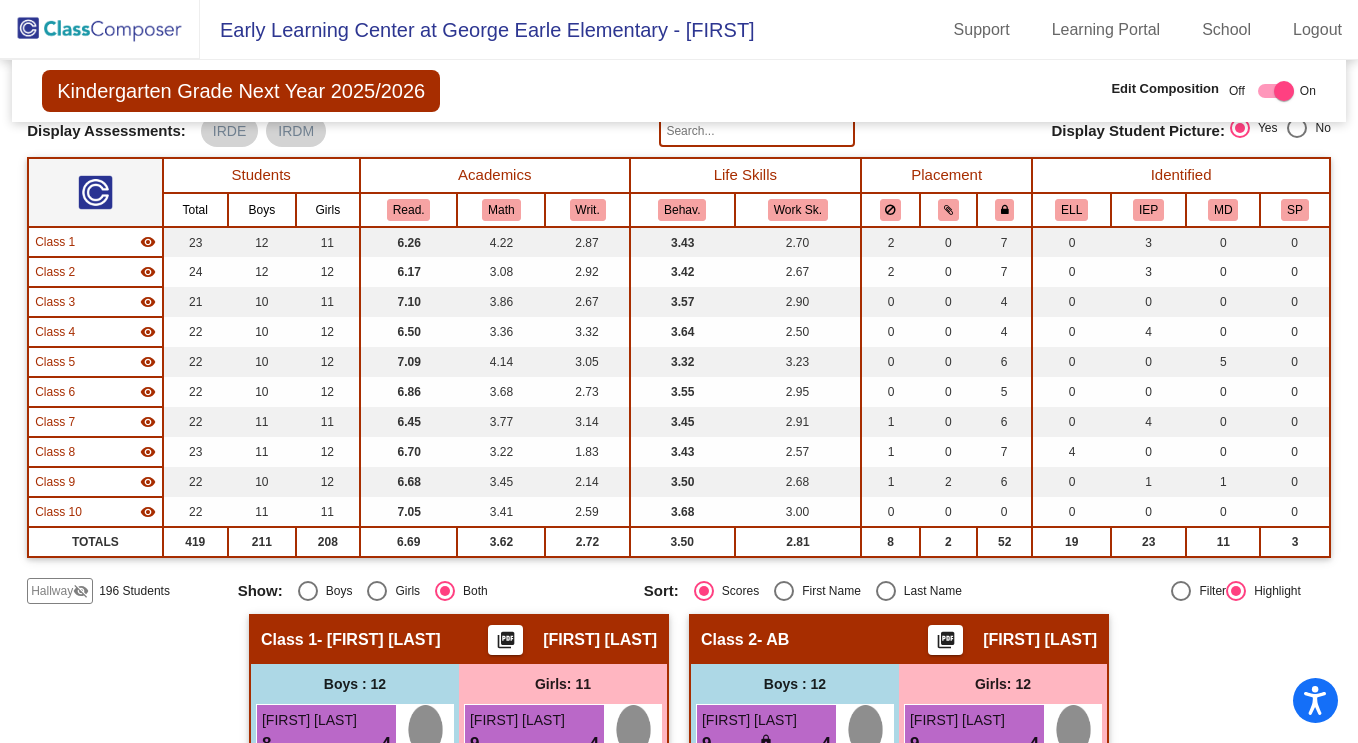 scroll, scrollTop: 131, scrollLeft: 0, axis: vertical 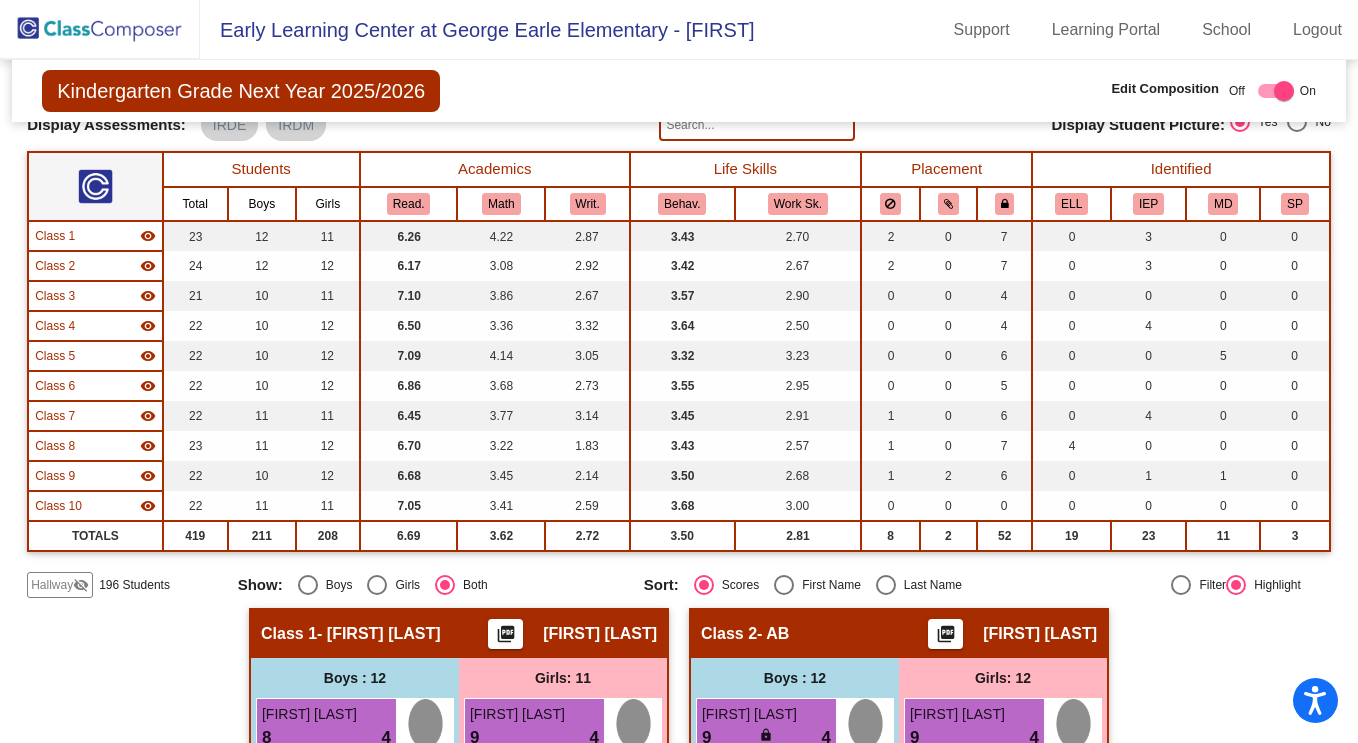 click on "visibility" 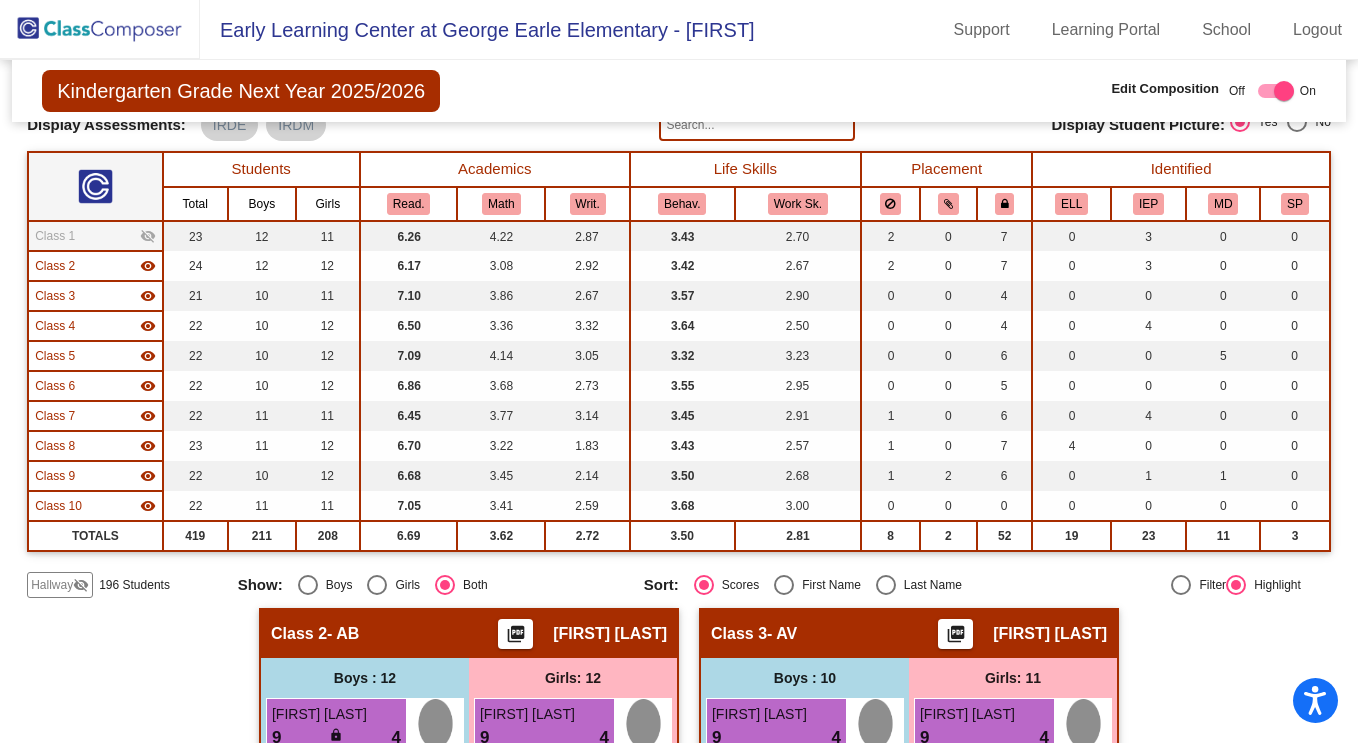 click on "visibility_off" 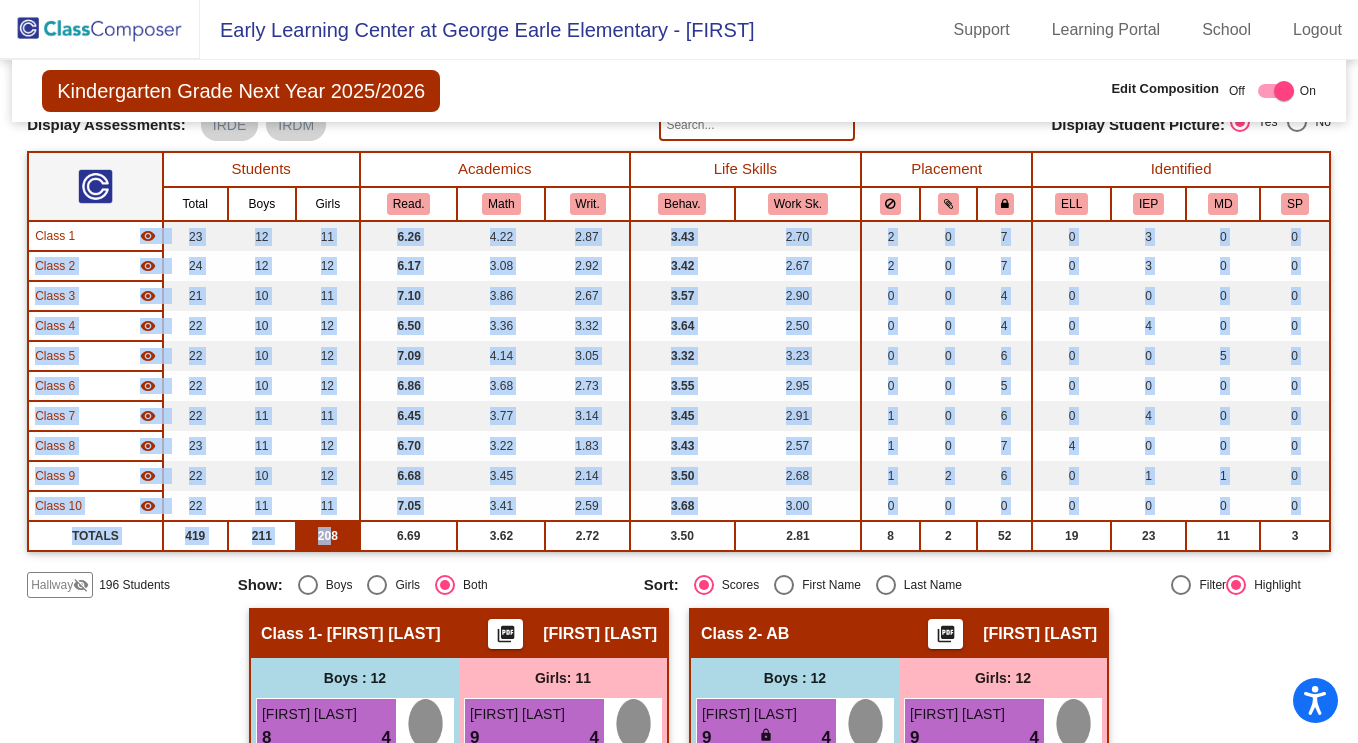 drag, startPoint x: 83, startPoint y: 233, endPoint x: 327, endPoint y: 545, distance: 396.0808 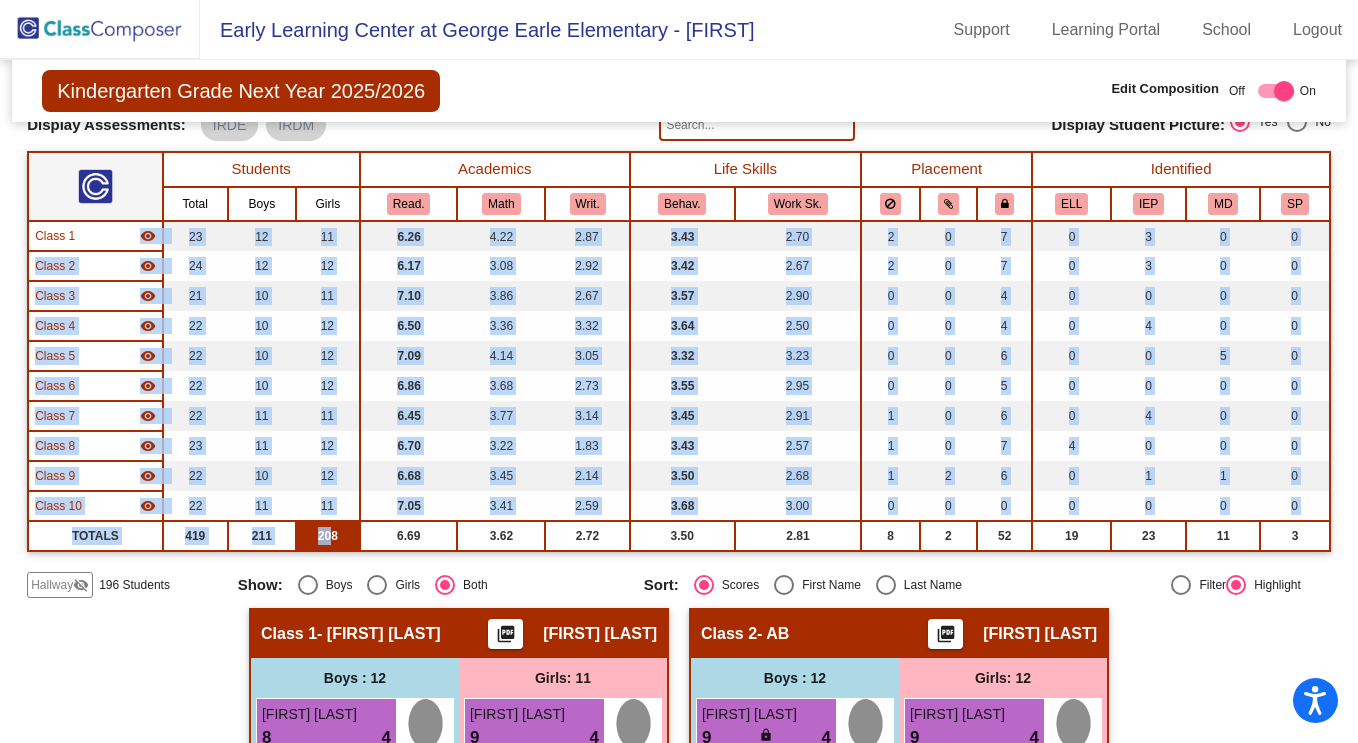 copy on "visibility 23 12 11 6.26 4.22 2.87 3.43 2.70 2 0 7 0 3 0 0 Class 2 visibility 24 12 12 6.17 3.08 2.92 3.42 2.67 2 0 7 0 3 0 0 Class 3 visibility 21 10 11 7.10 3.86 2.67 3.57 2.90 0 0 4 0 0 0 0 Class 4 visibility 22 10 12 6.50 3.36 3.32 3.64 2.50 0 0 4 0 4 0 0 Class 5 visibility 22 10 12 7.09 4.14 3.05 3.32 3.23 0 0 6 0 0 5 0 Class 6 visibility 22 10 12 6.86 3.68 2.73 3.55 2.95 0 0 5 0 0 0 0 Class 7 visibility 22 11 11 6.45 3.77 3.14 3.45 2.91 1 0 6 0 4 0 0 Class 8 visibility 23 11 12 6.70 3.22 1.83 3.43 2.57 1 0 7 4 0 0 0 Class 9 visibility 22 10 12 6.68 3.45 2.14 3.50 2.68 1 2 6 0 1 1 0 Class 10 visibility 22 11 11 7.05 3.41 2.59 3.68 3.00 0 0 0 0 0 0 0 TOTALS 419 211 20" 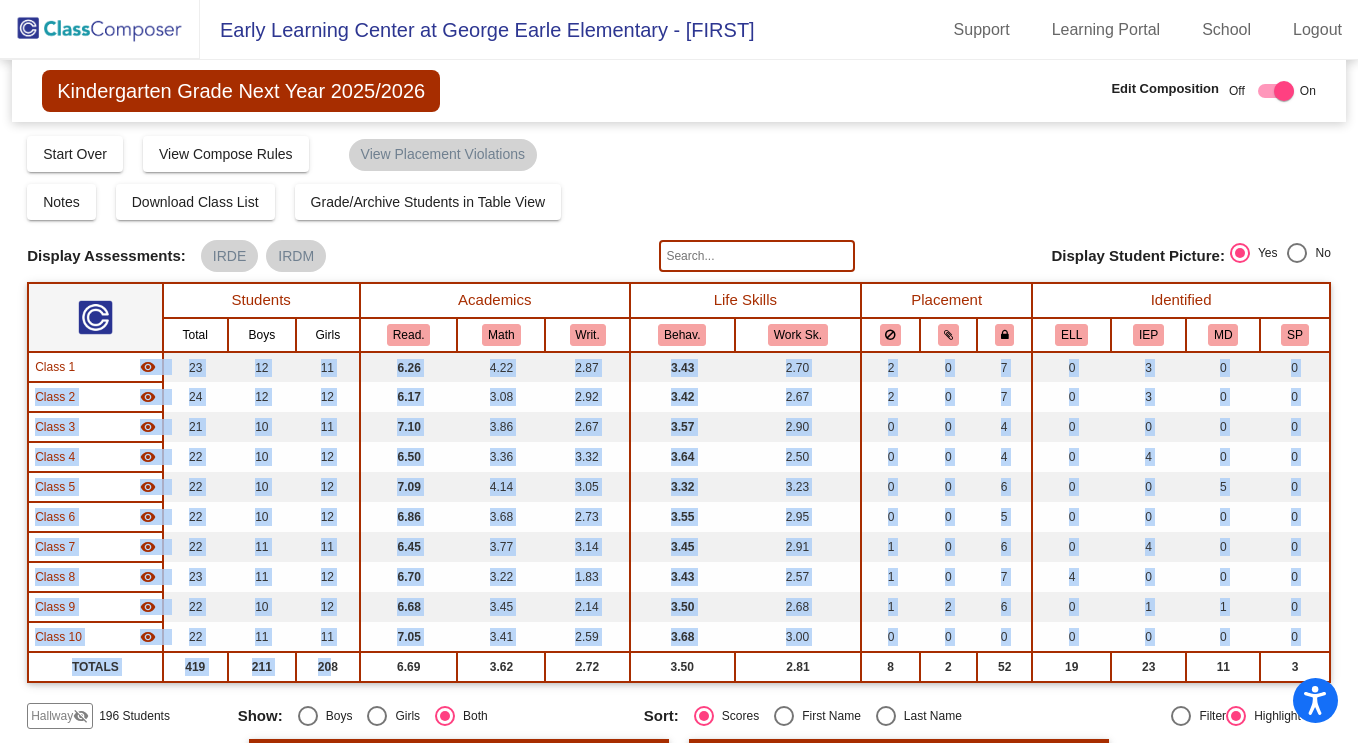 scroll, scrollTop: 9, scrollLeft: 0, axis: vertical 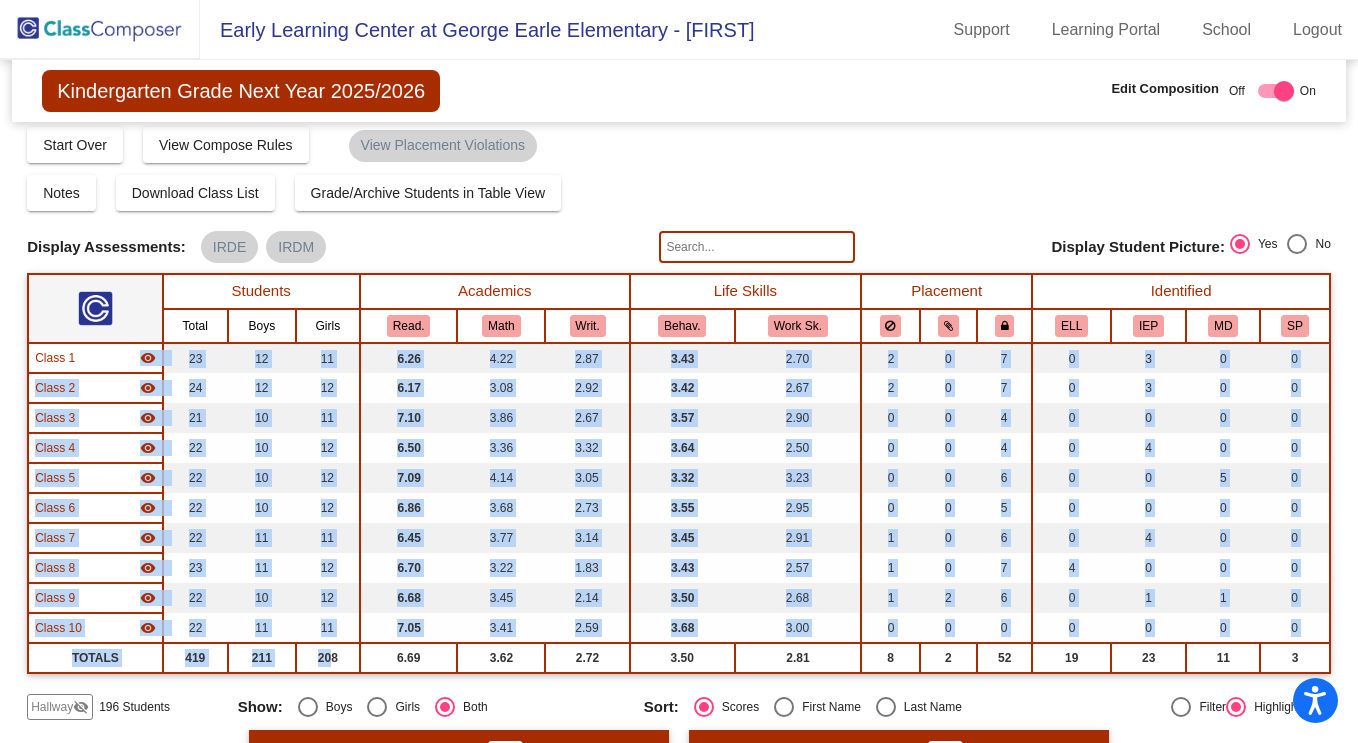 click on "Students Academics Life Skills Placement  Identified  Total Boys Girls  Read.   Math   Writ.   Behav.   Work Sk.   ELL   IEP   MD   SP  Hallway  visibility_off  196 104 92                 1   0   0   15   8   5   3  Class 1  visibility  23 12 11  6.26   4.22   2.87   3.43   2.70   2   0   7   0   3   0   0  Class 2  visibility  24 12 12  6.17   3.08   2.92   3.42   2.67   2   0   7   0   3   0   0  Class 3  visibility  21 10 11  7.10   3.86   2.67   3.57   2.90   0   0   4  8" 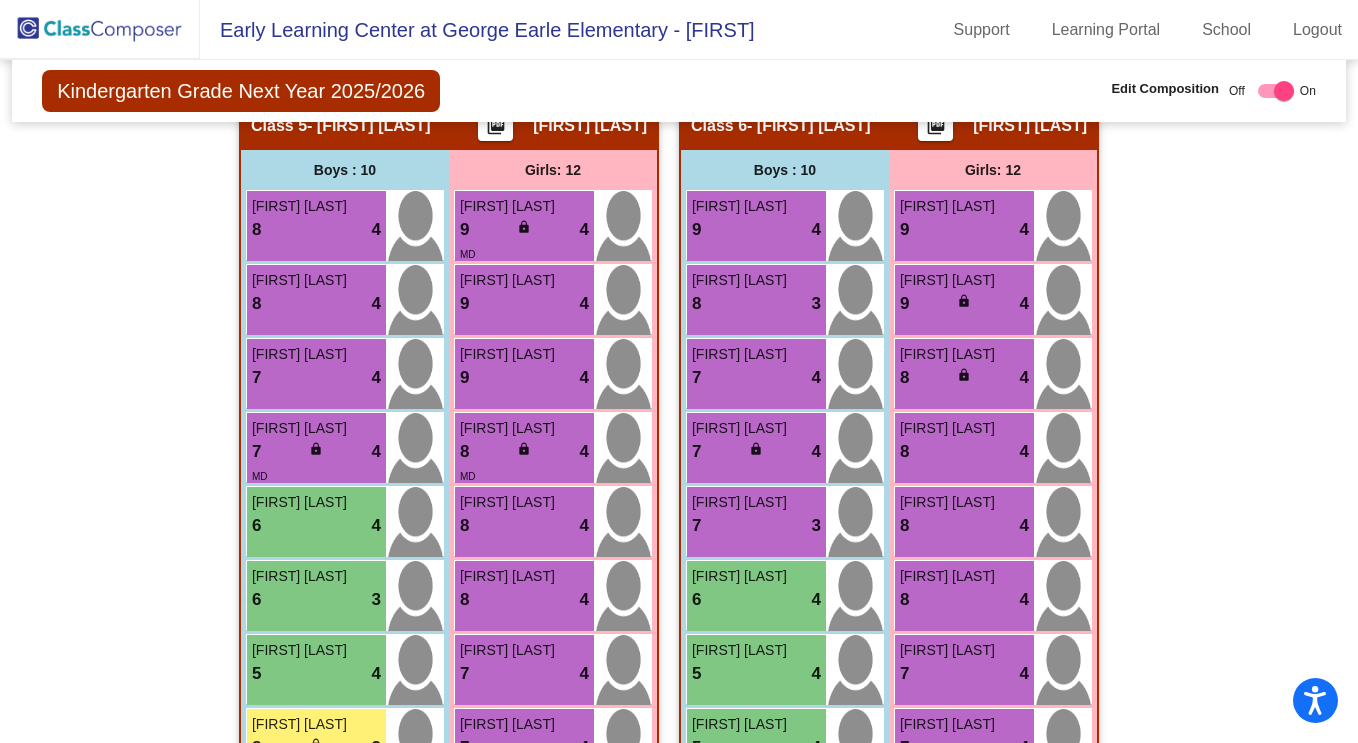 scroll, scrollTop: 2777, scrollLeft: 0, axis: vertical 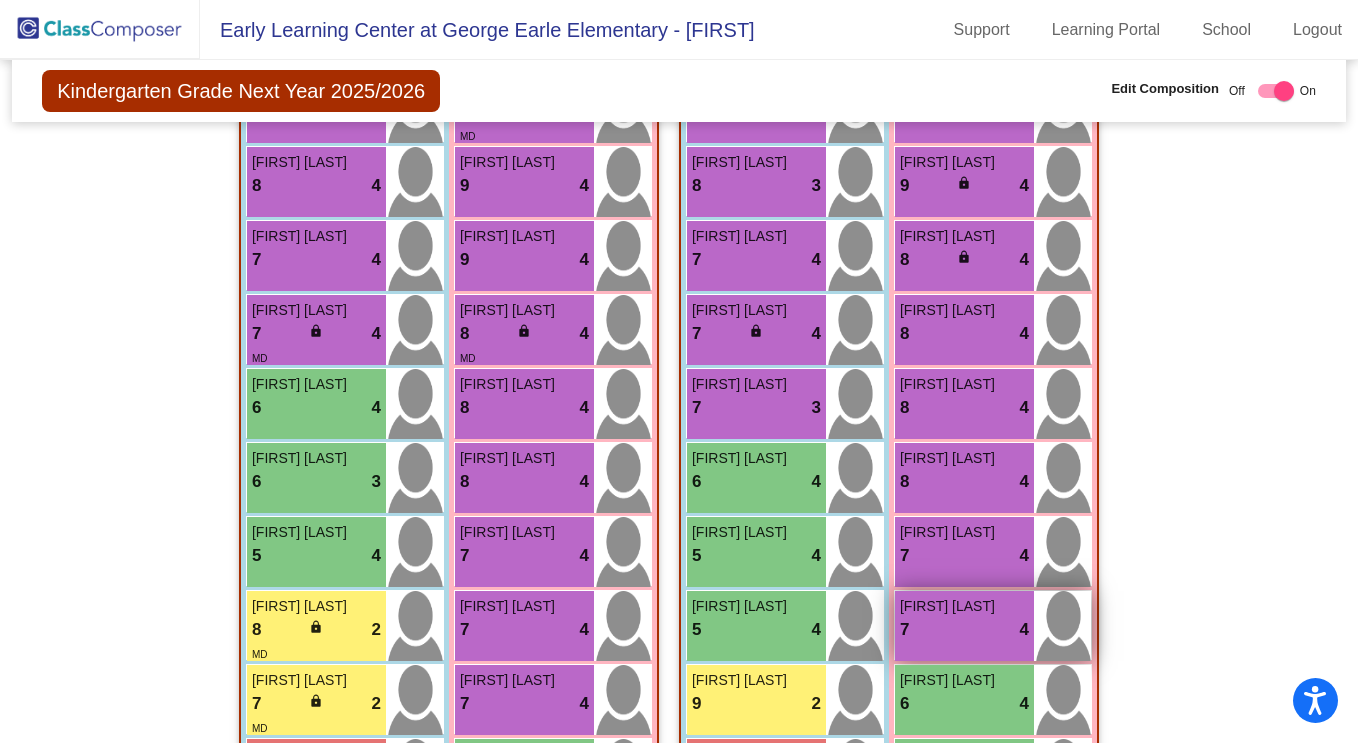click on "7 lock do_not_disturb_alt 4" at bounding box center [964, 630] 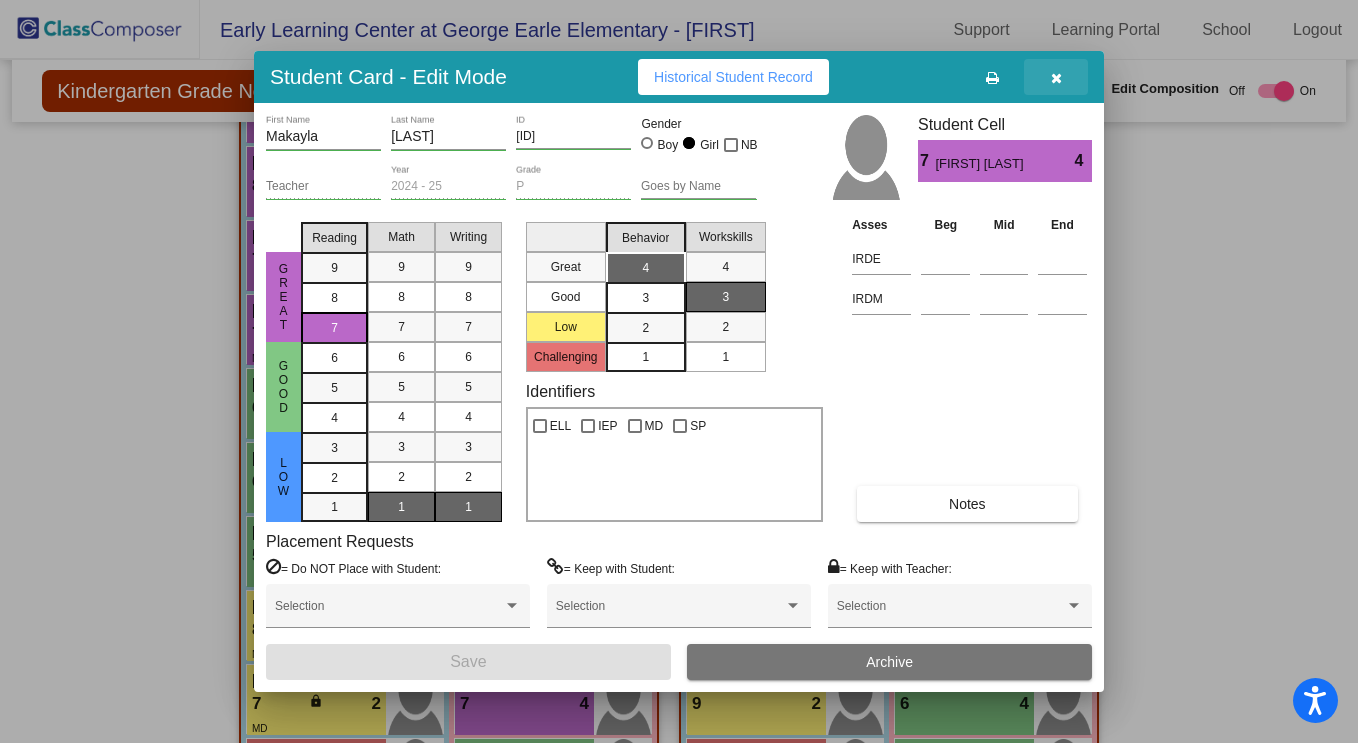 click at bounding box center [1056, 78] 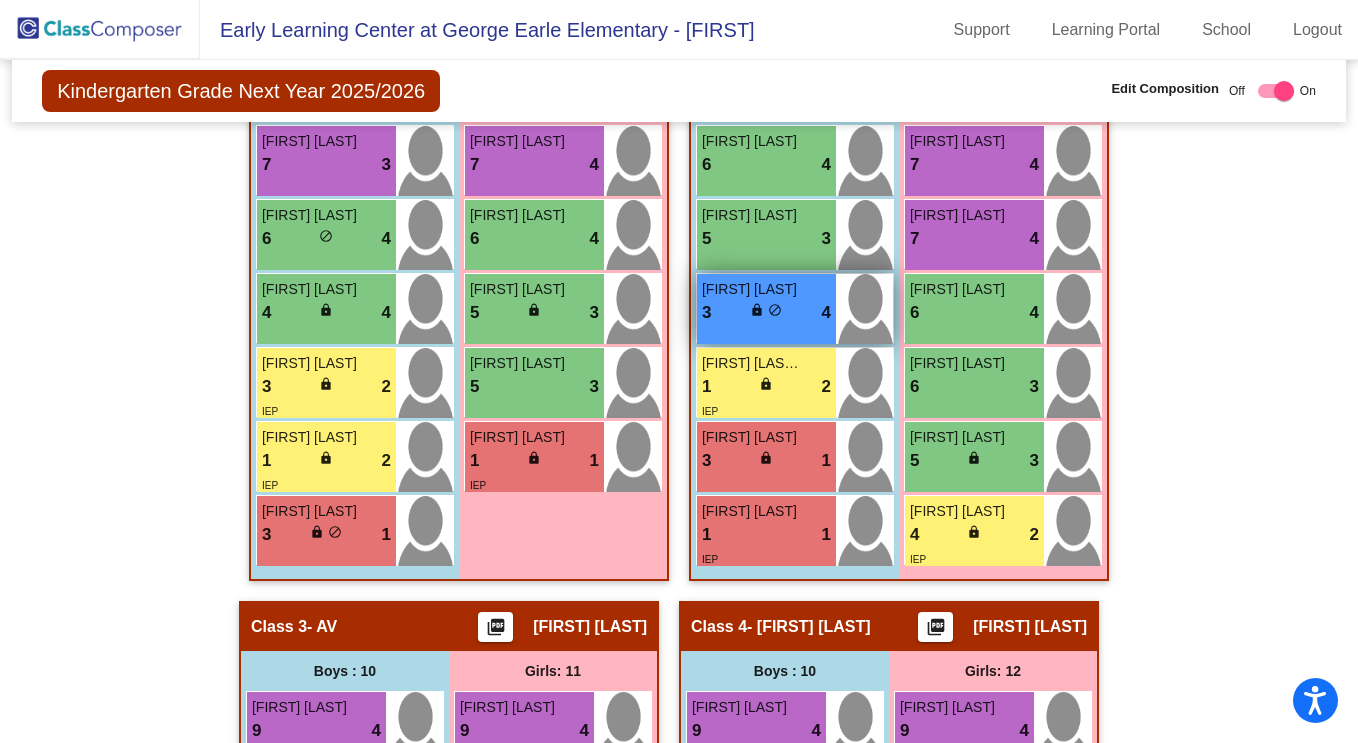 scroll, scrollTop: 1237, scrollLeft: 0, axis: vertical 